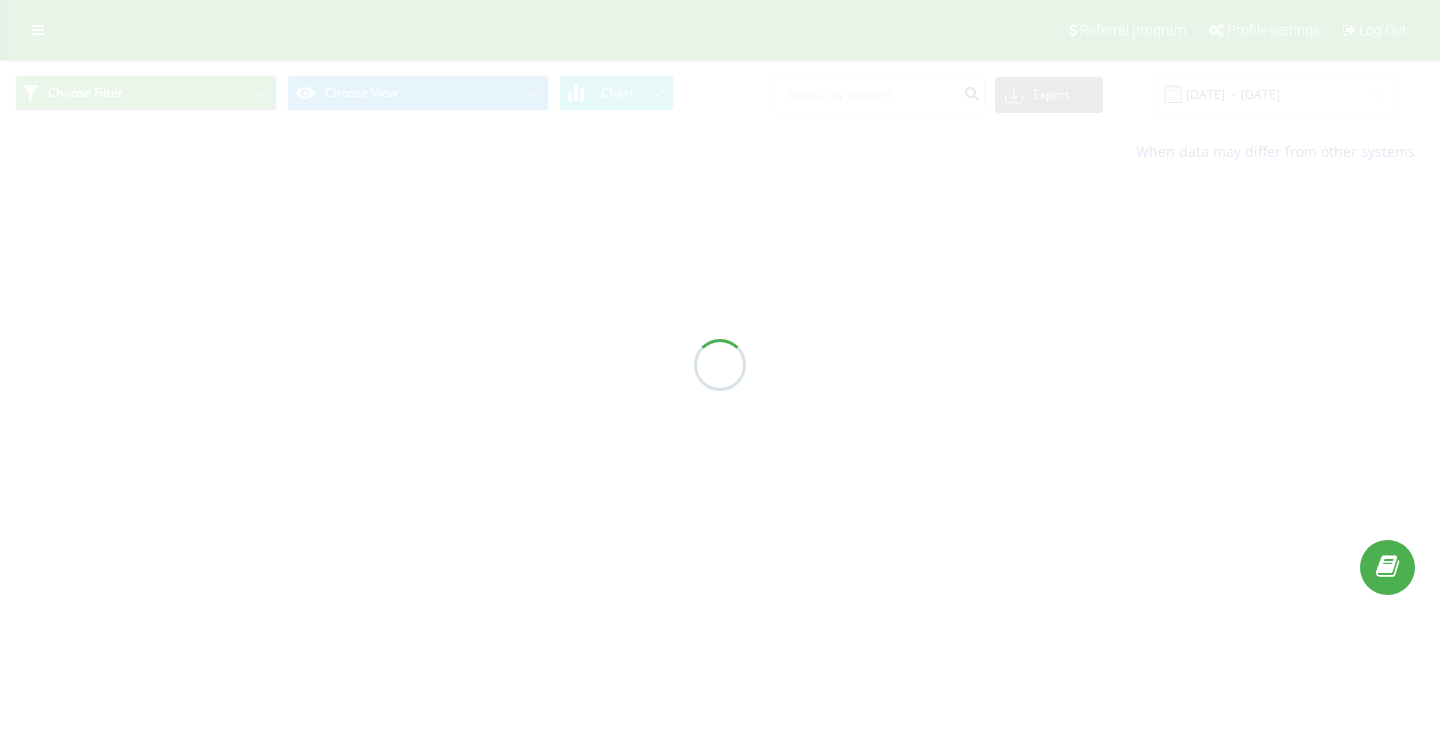 scroll, scrollTop: 0, scrollLeft: 0, axis: both 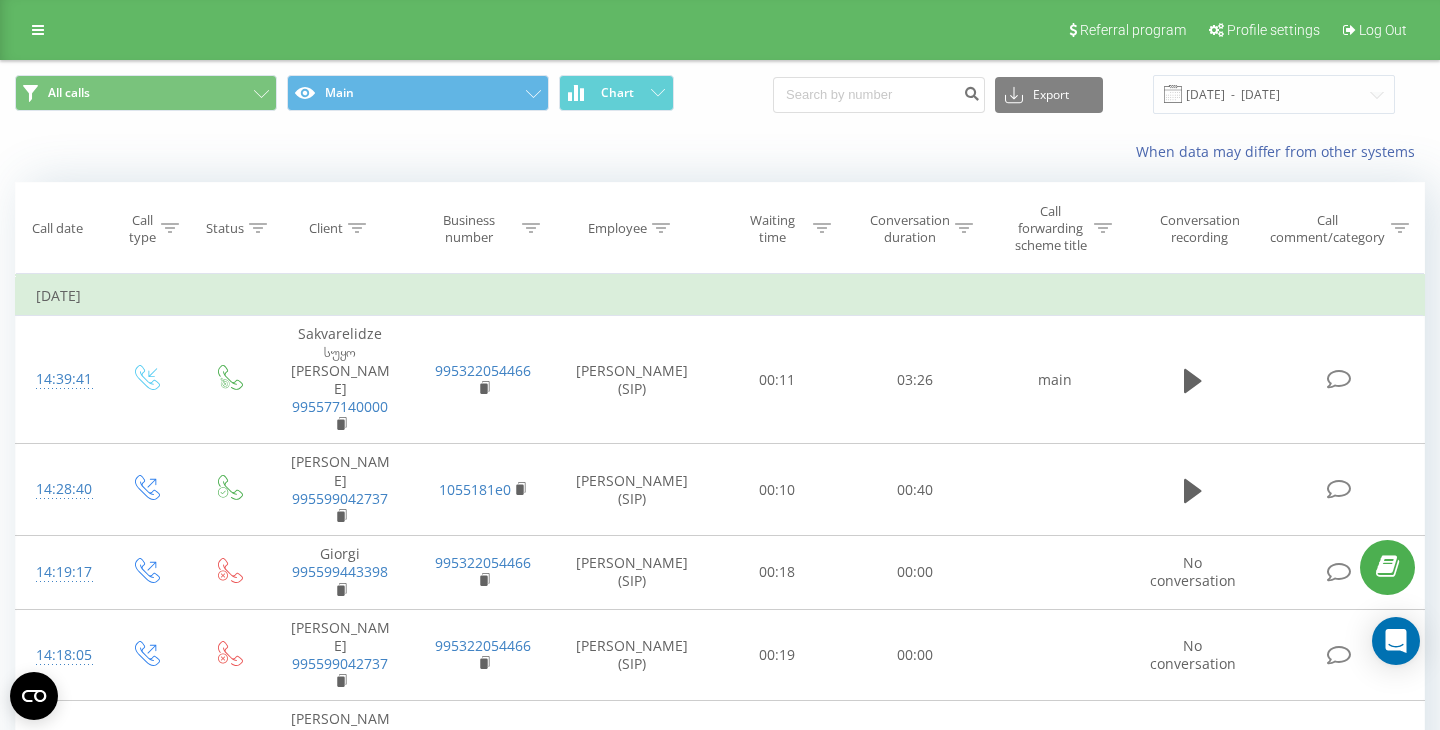 click 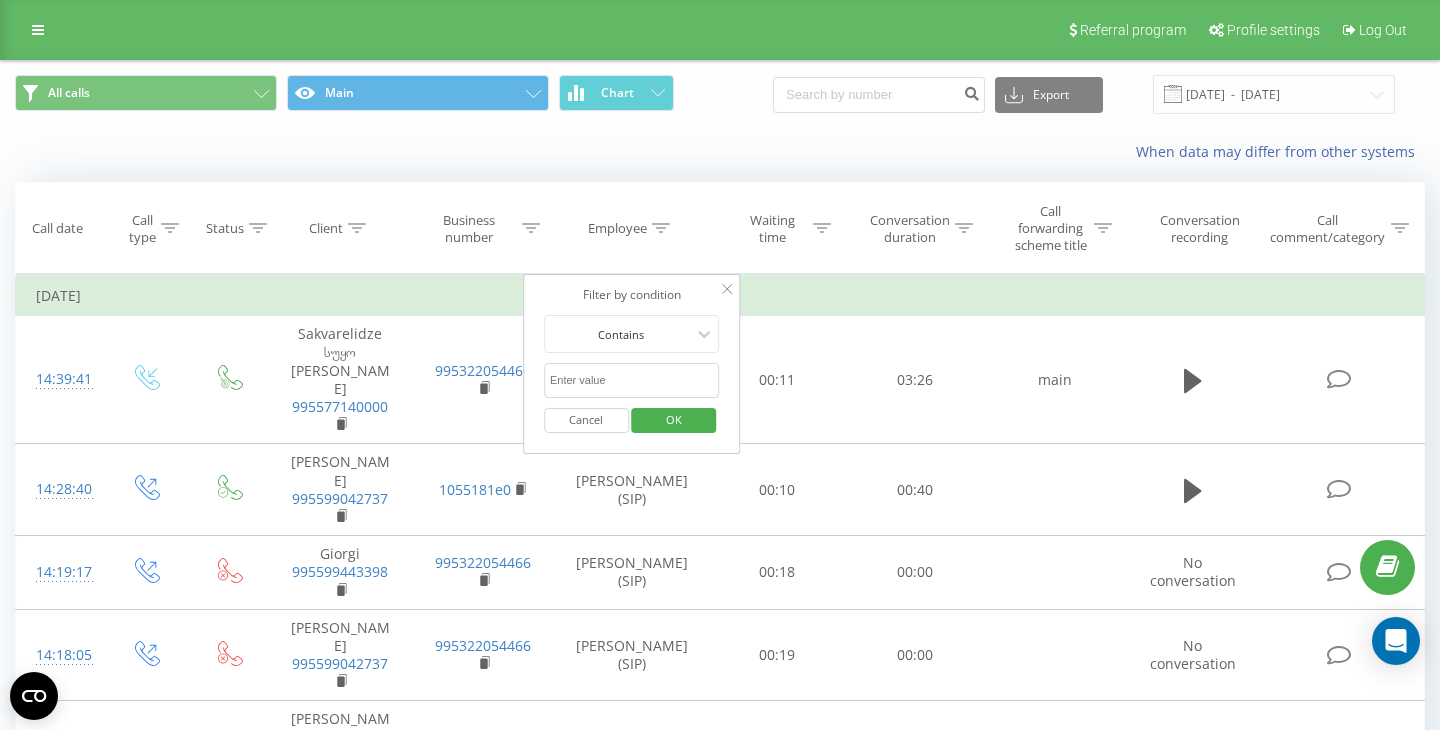 click at bounding box center (632, 380) 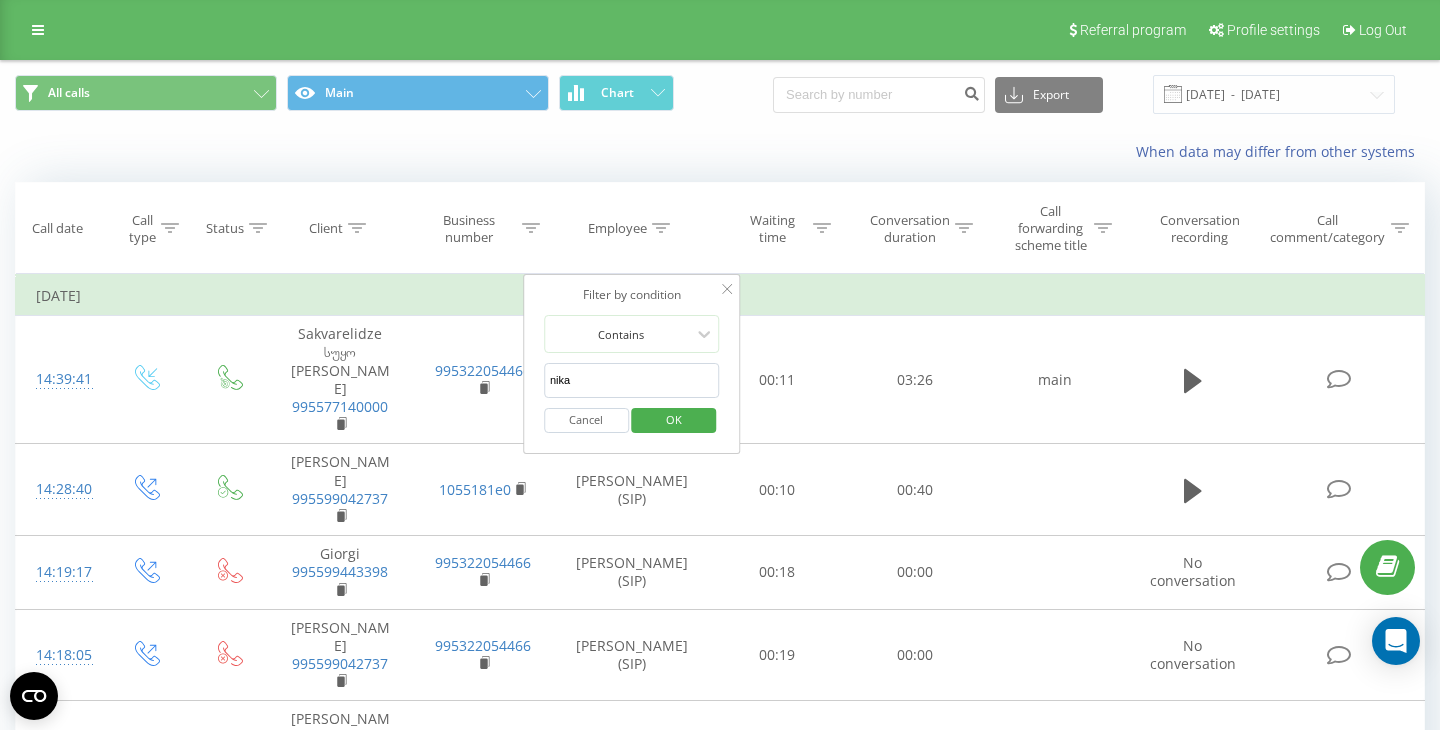 type on "nika" 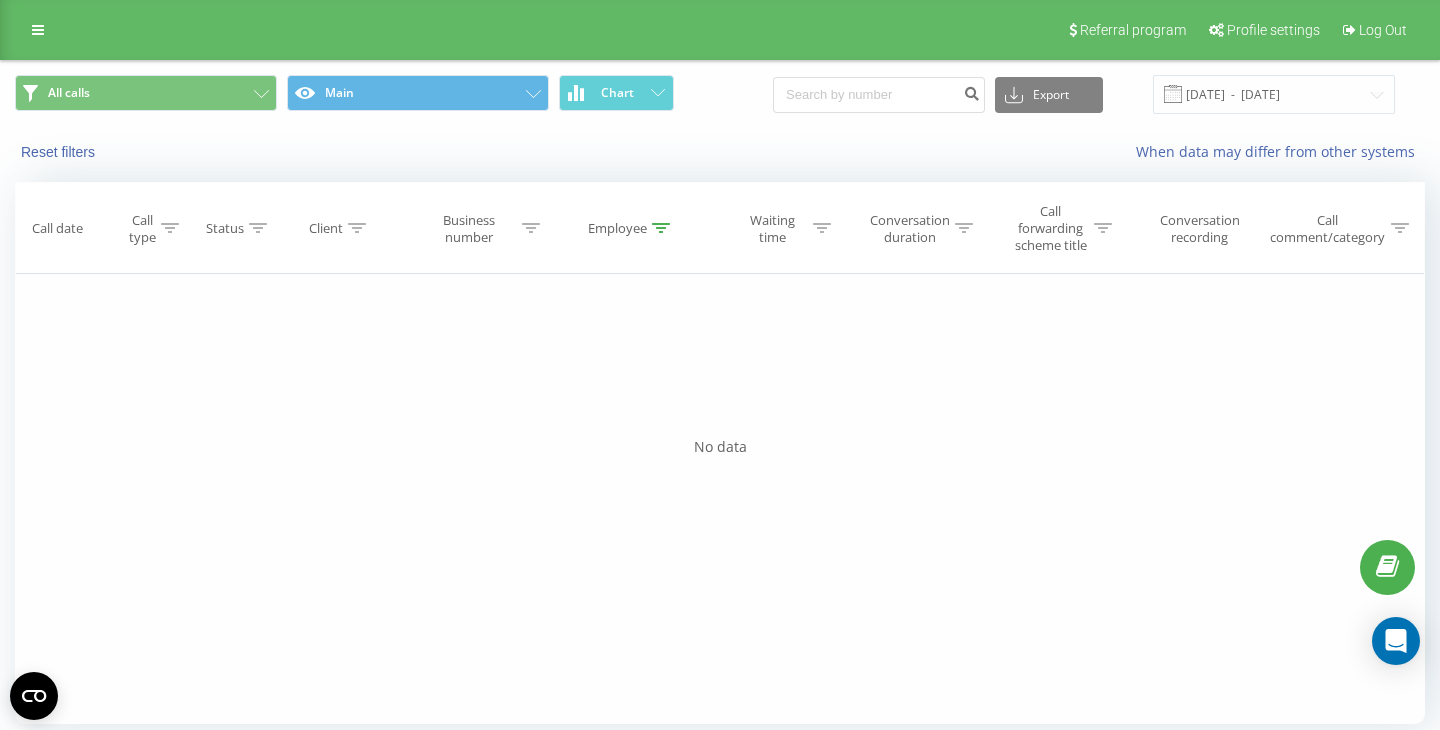 click 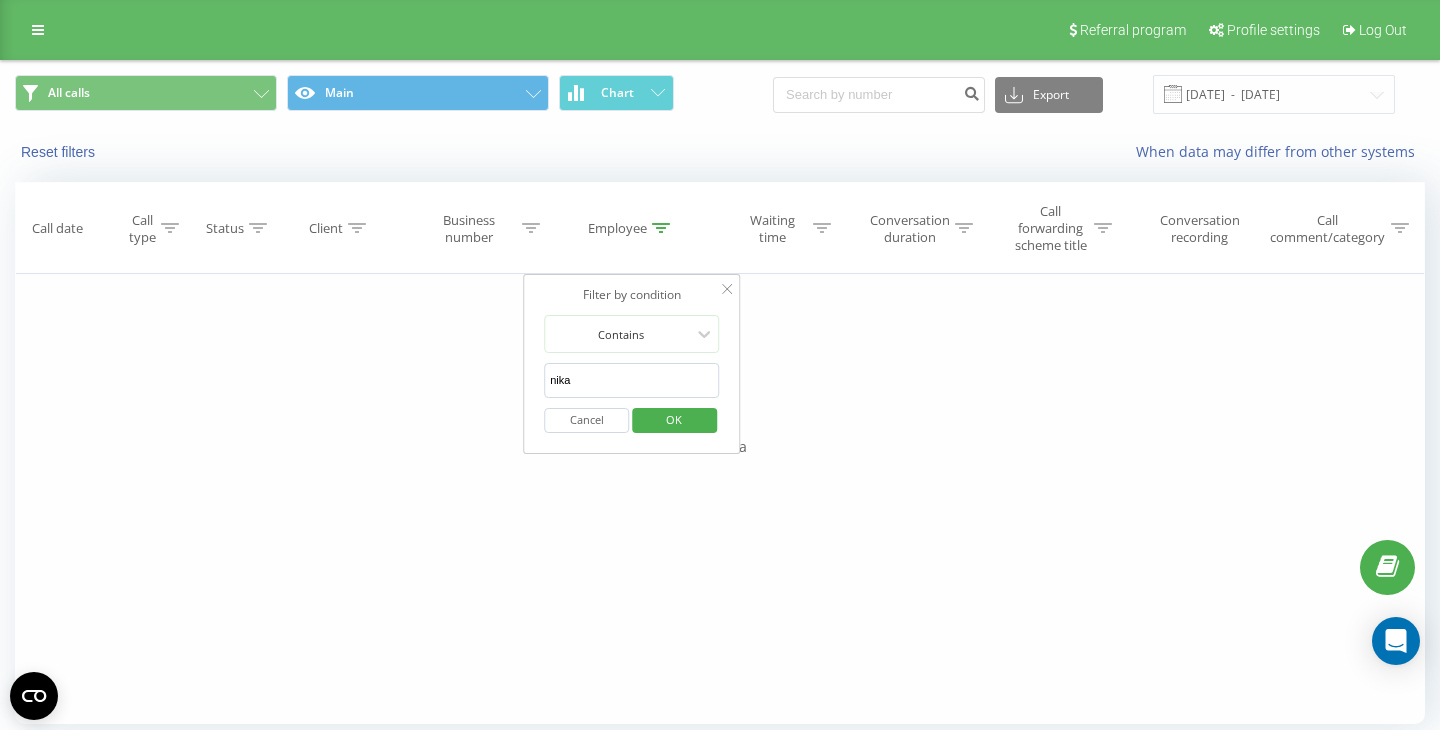 click on "nika" at bounding box center [632, 380] 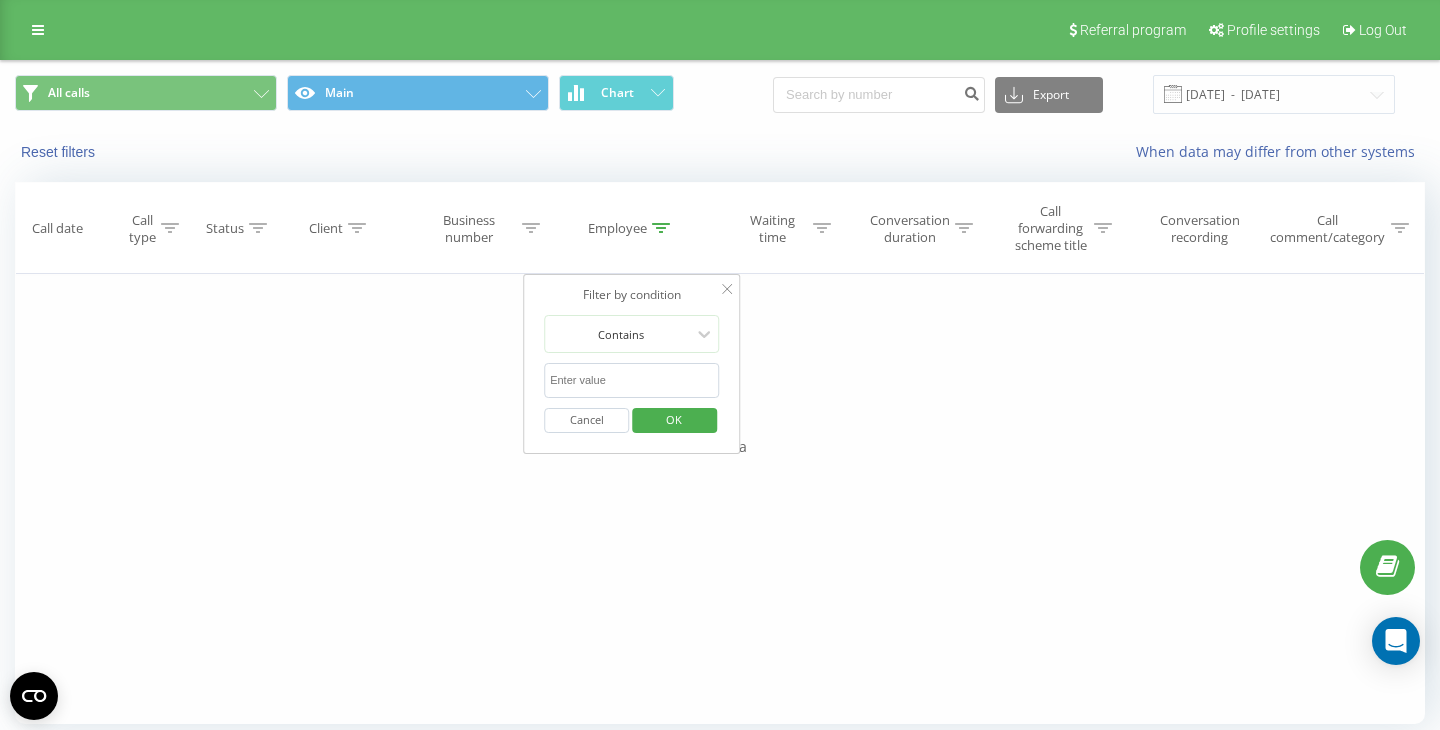 type 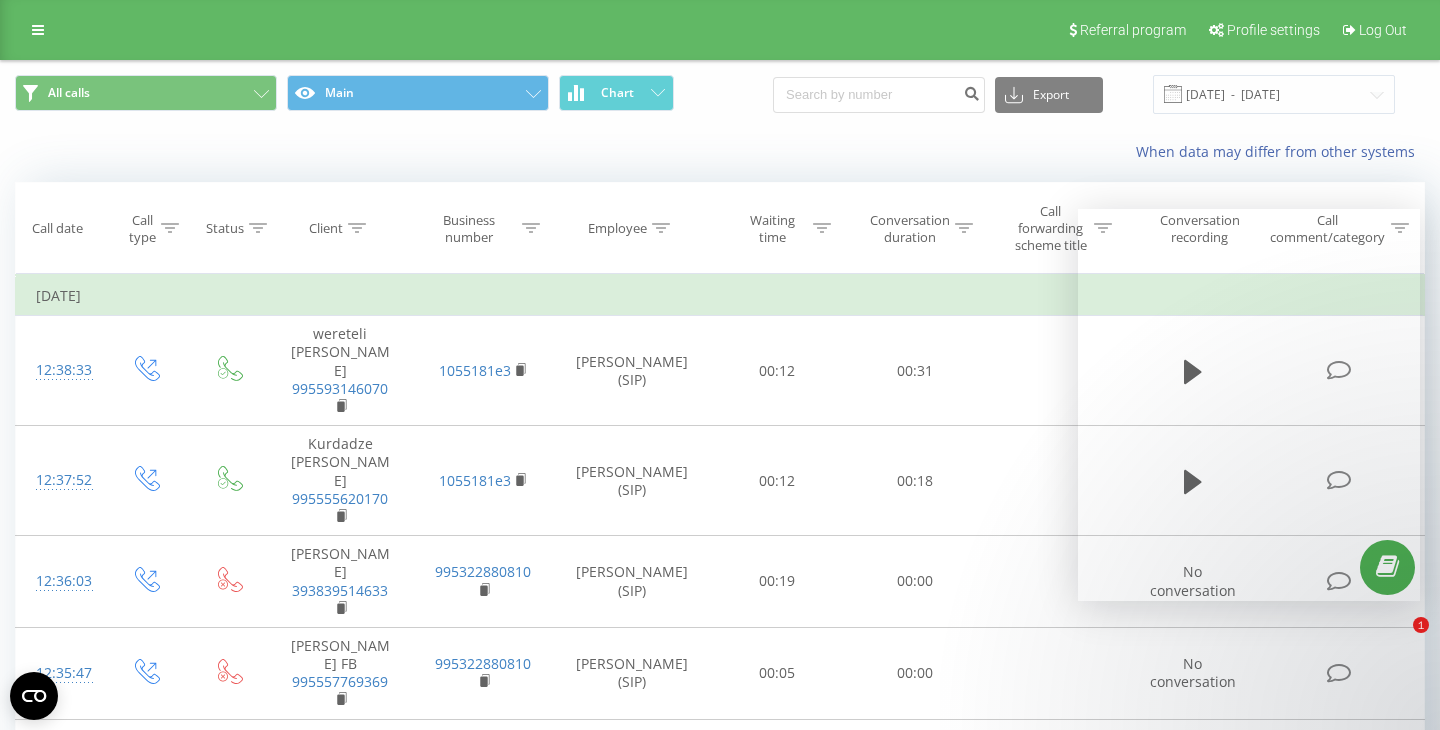 scroll, scrollTop: 0, scrollLeft: 0, axis: both 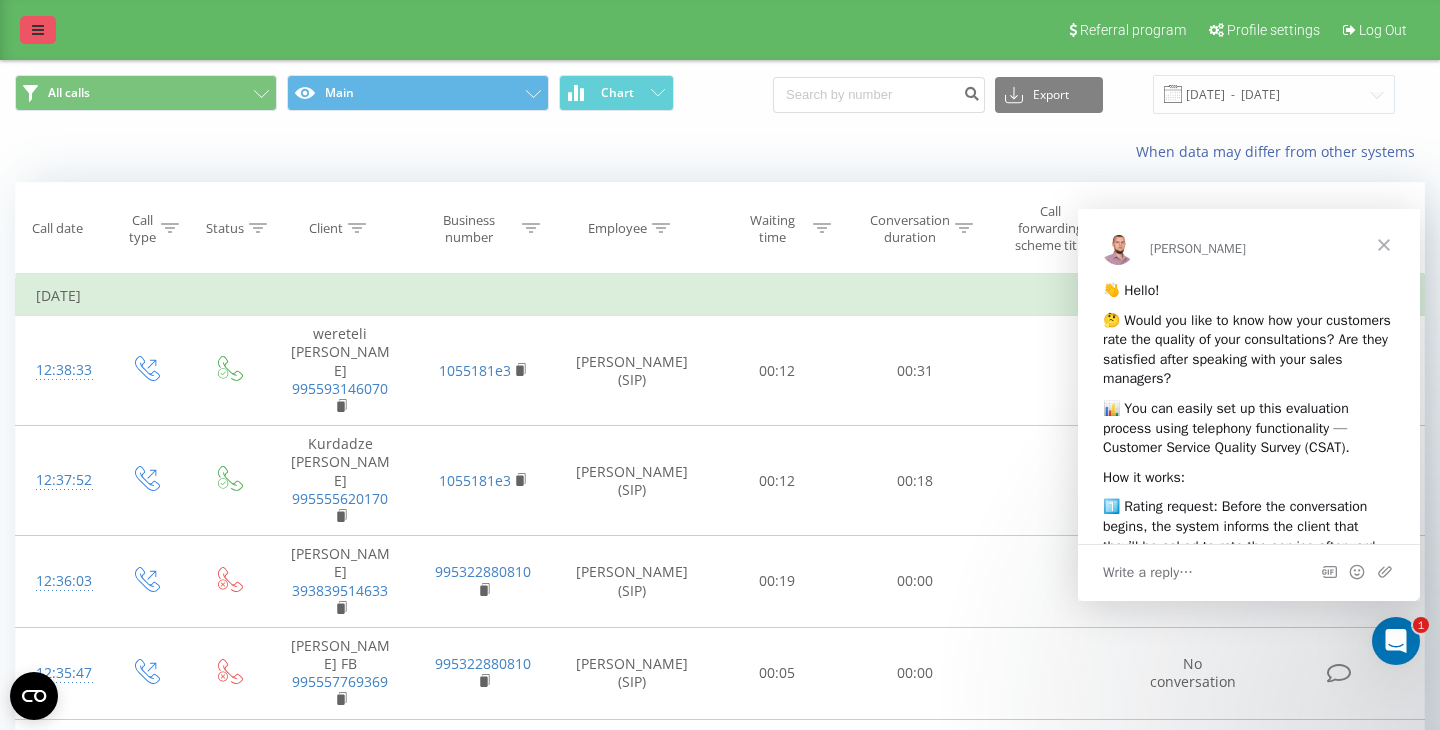 click at bounding box center (38, 30) 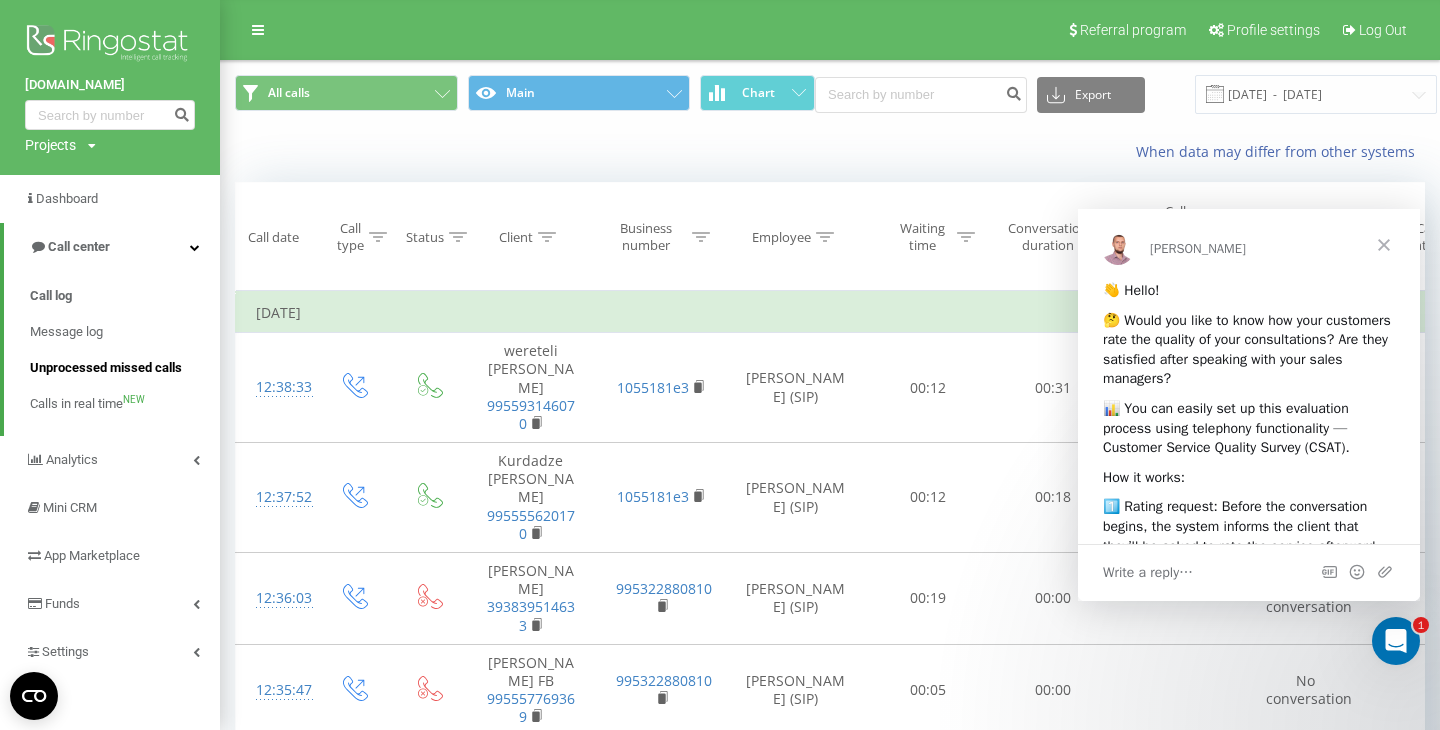 click on "Unprocessed missed calls" at bounding box center (106, 368) 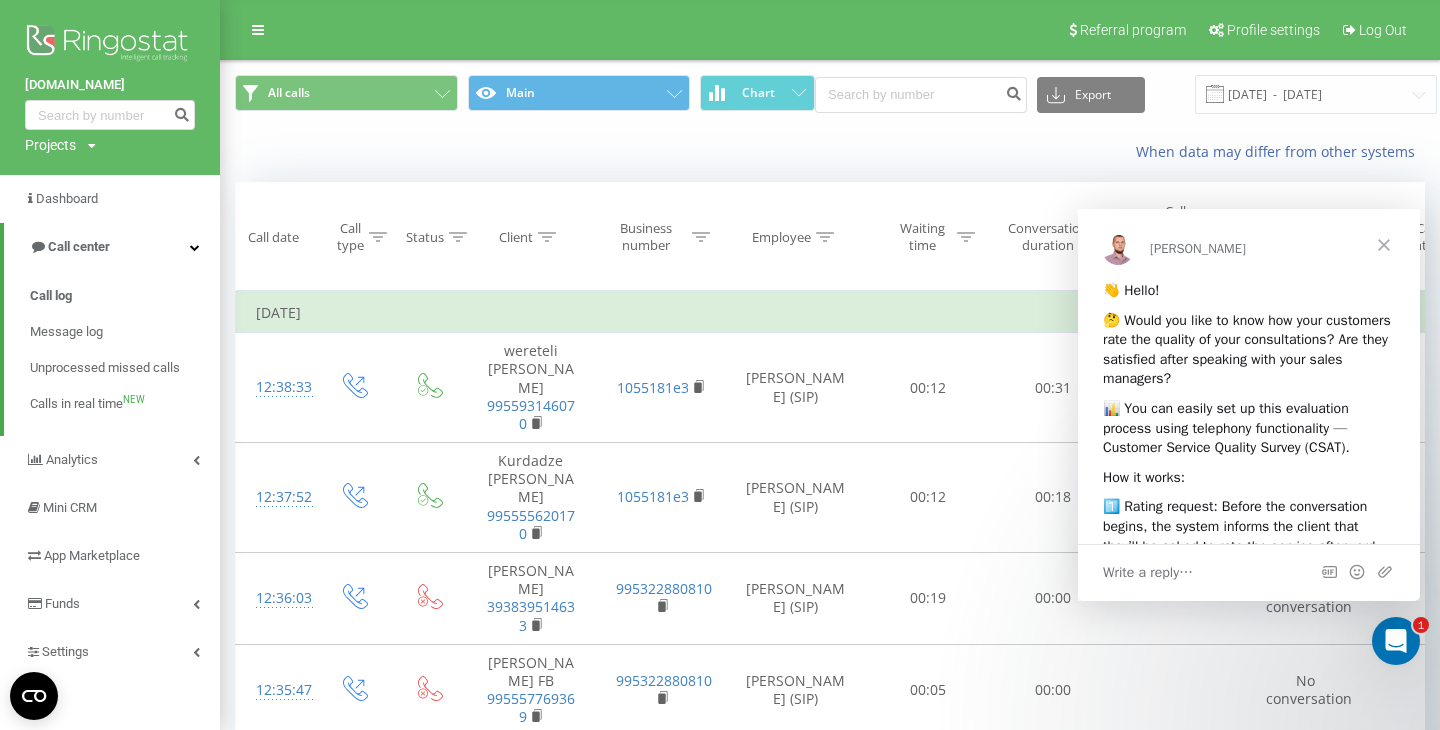 click at bounding box center (1384, 245) 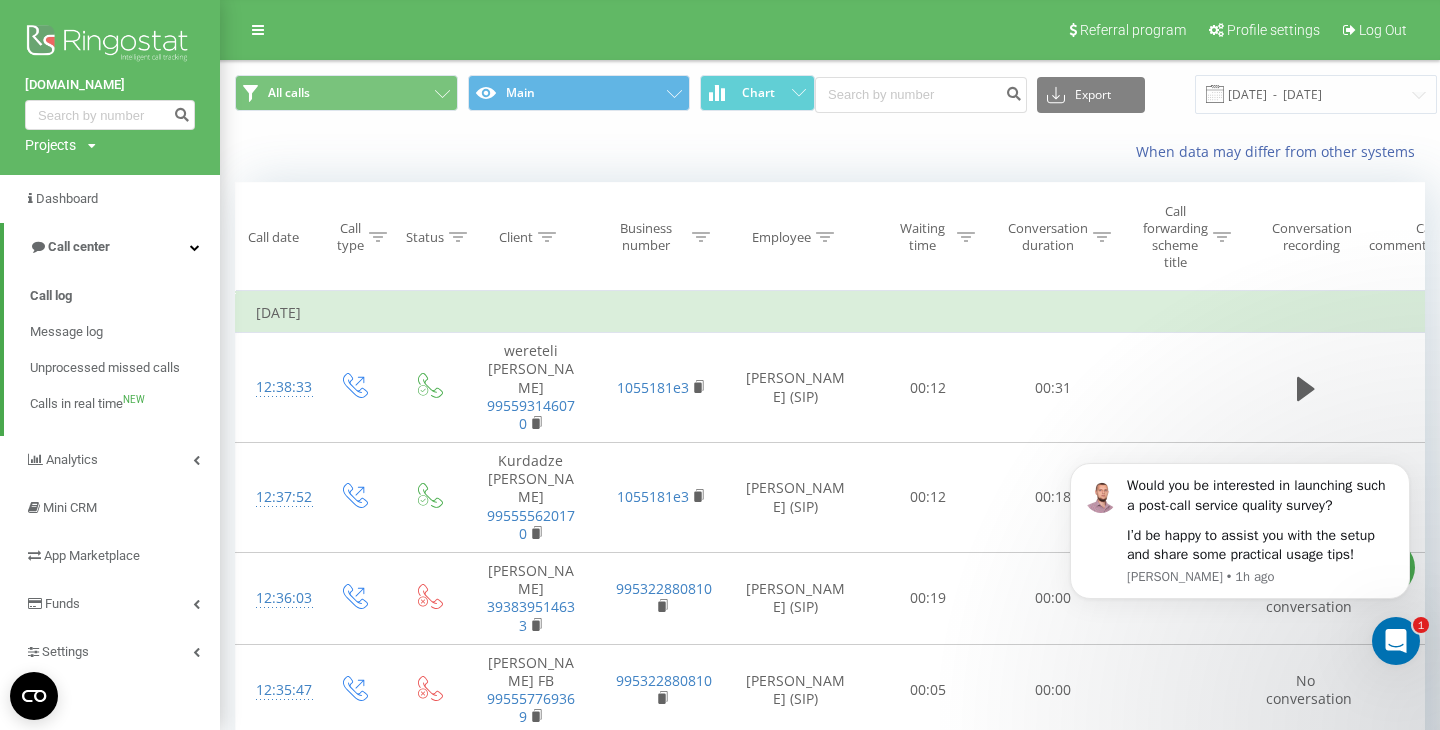 scroll, scrollTop: 0, scrollLeft: 0, axis: both 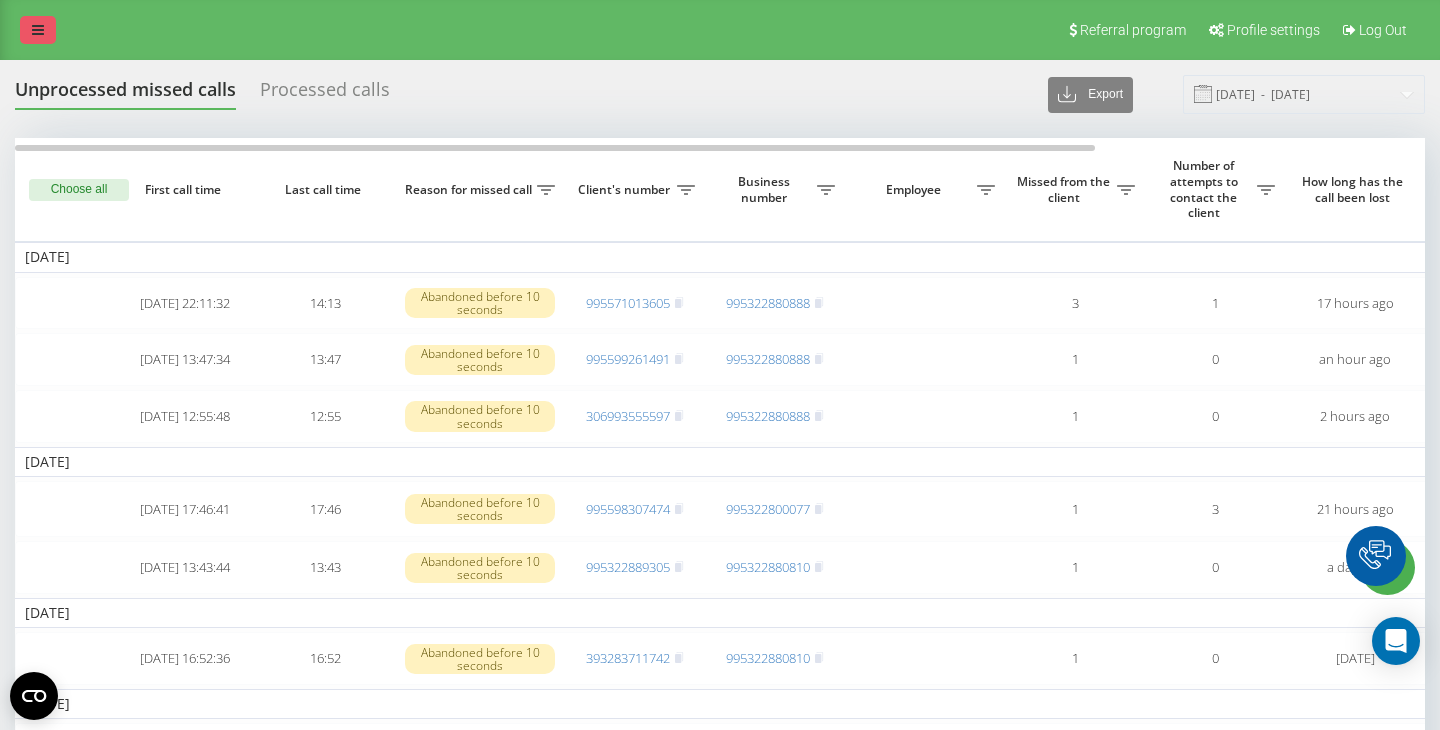 click at bounding box center [38, 30] 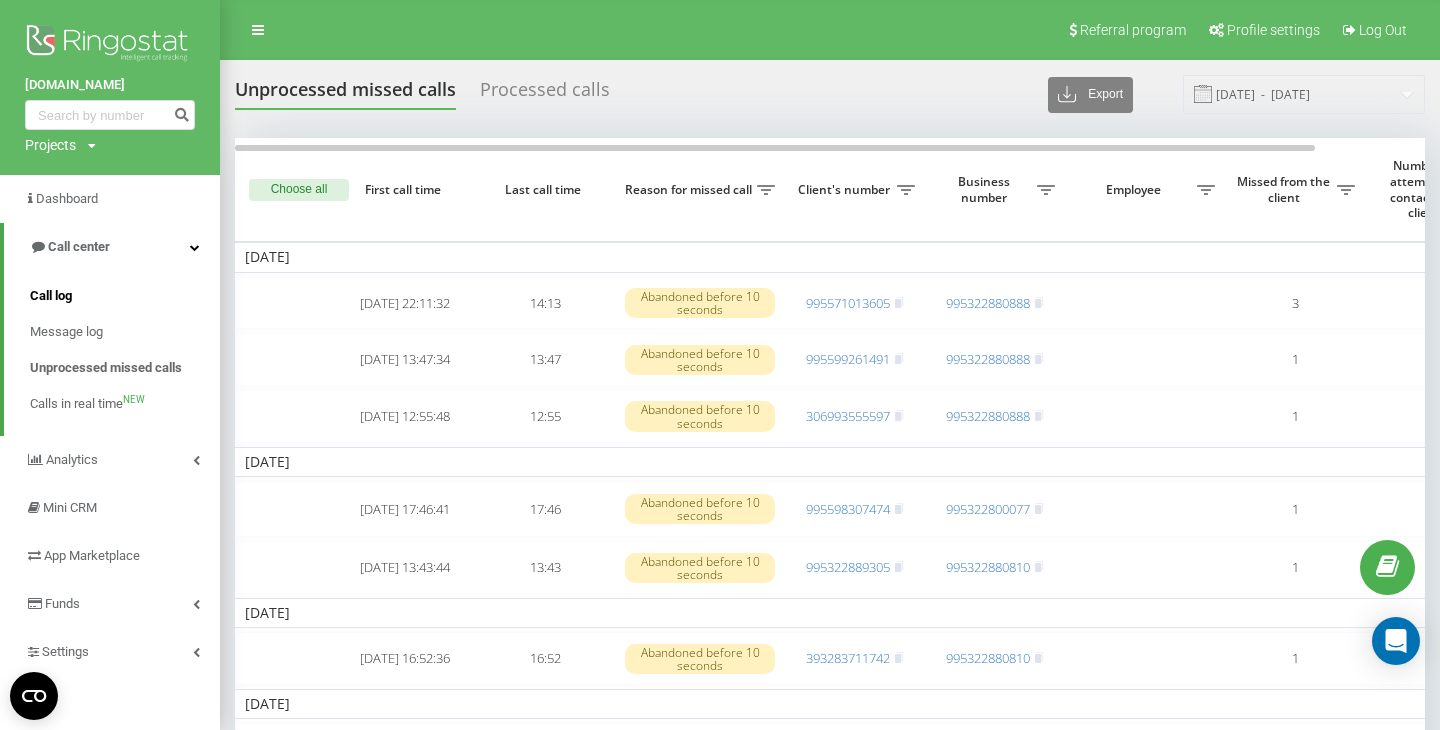 click on "Call log" at bounding box center (125, 296) 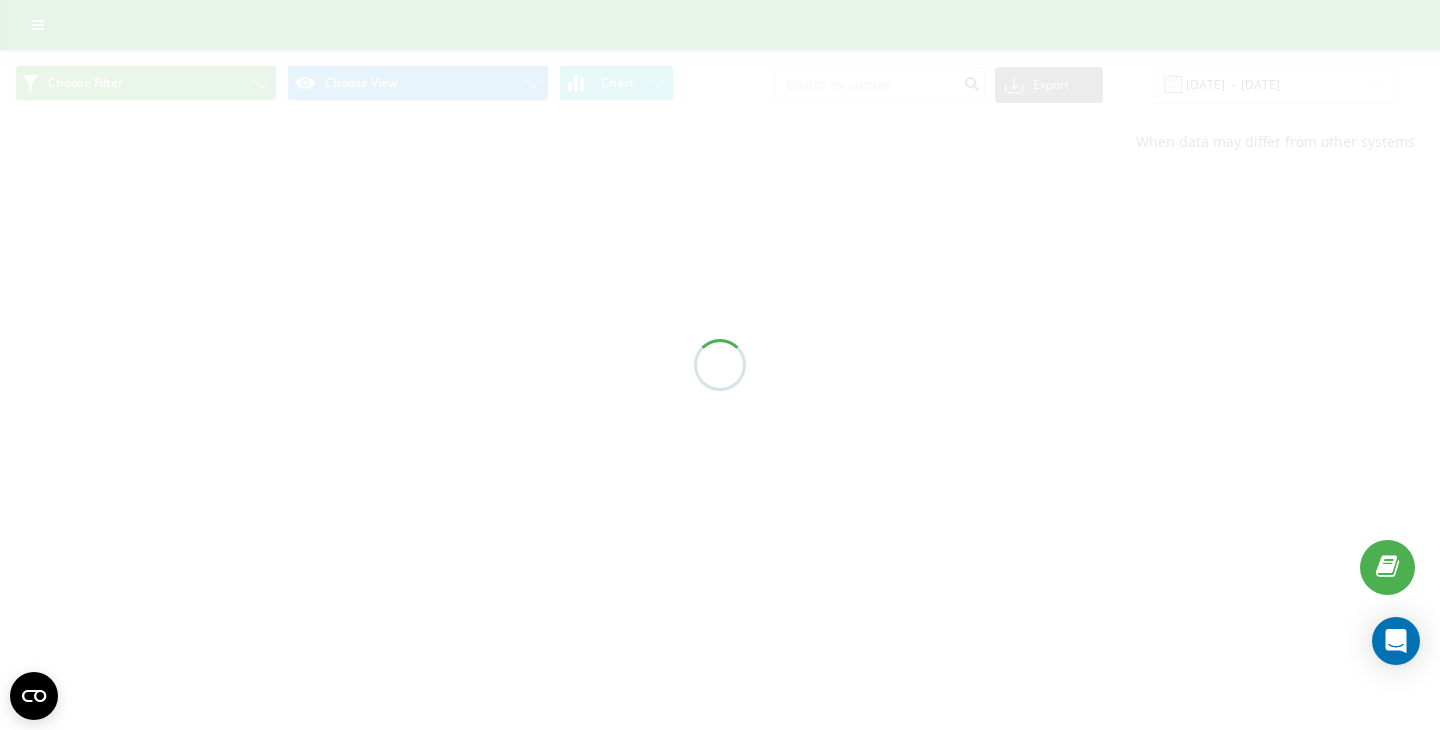 scroll, scrollTop: 0, scrollLeft: 0, axis: both 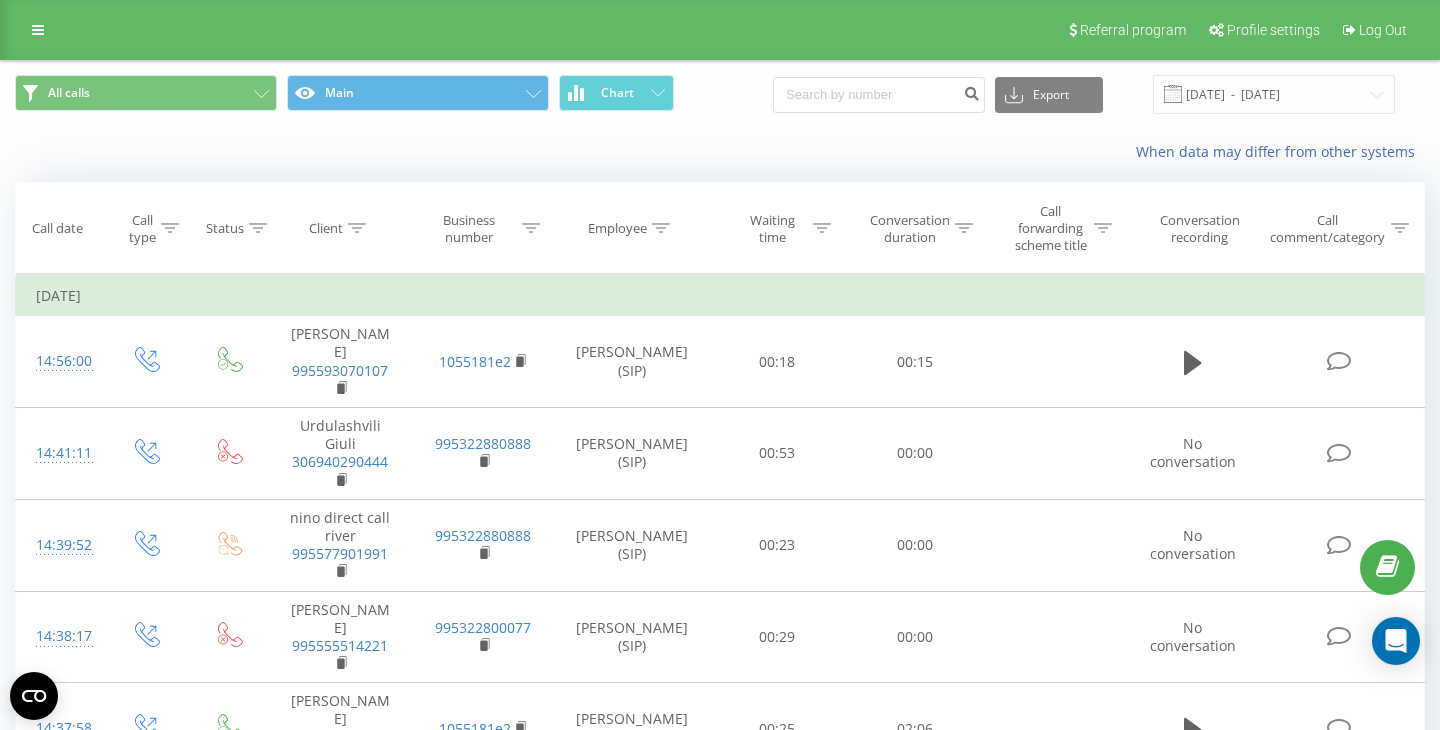 click 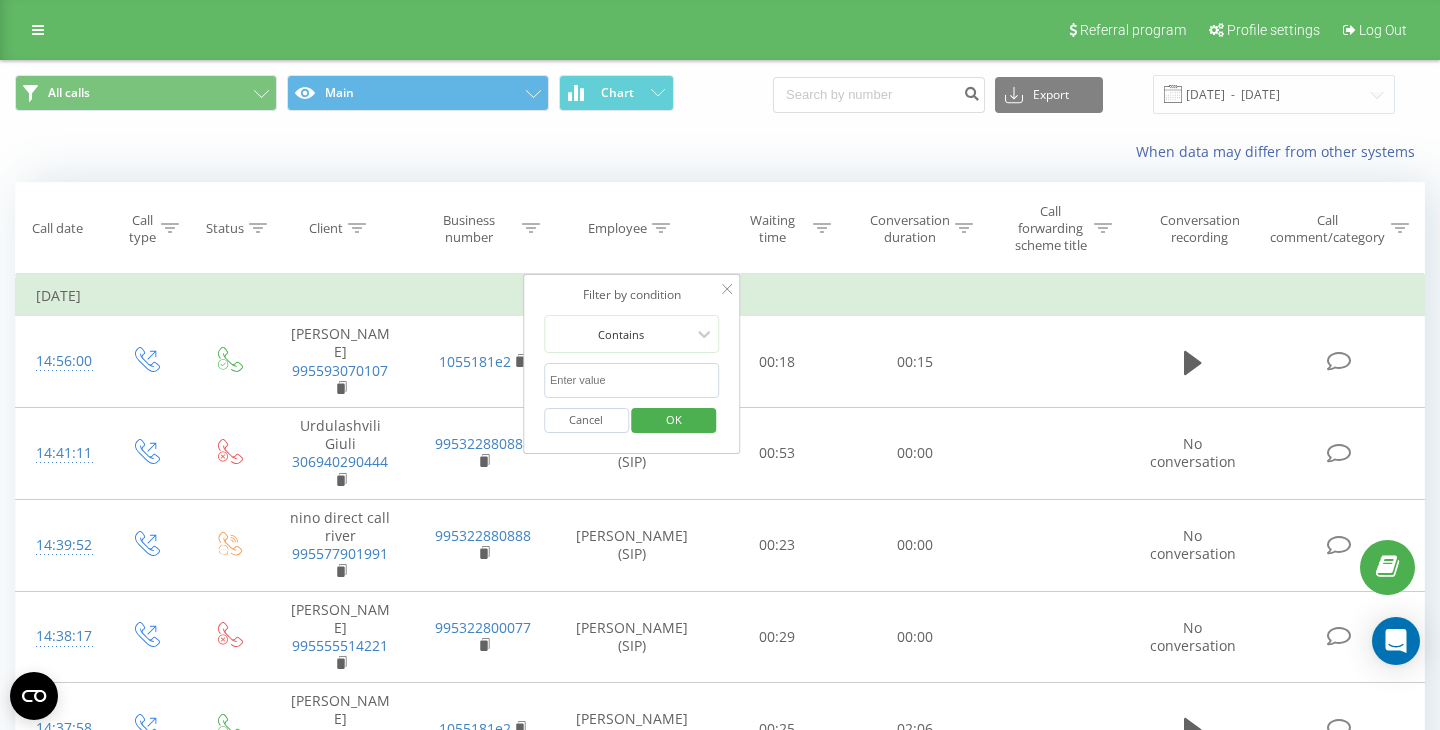 click at bounding box center [632, 380] 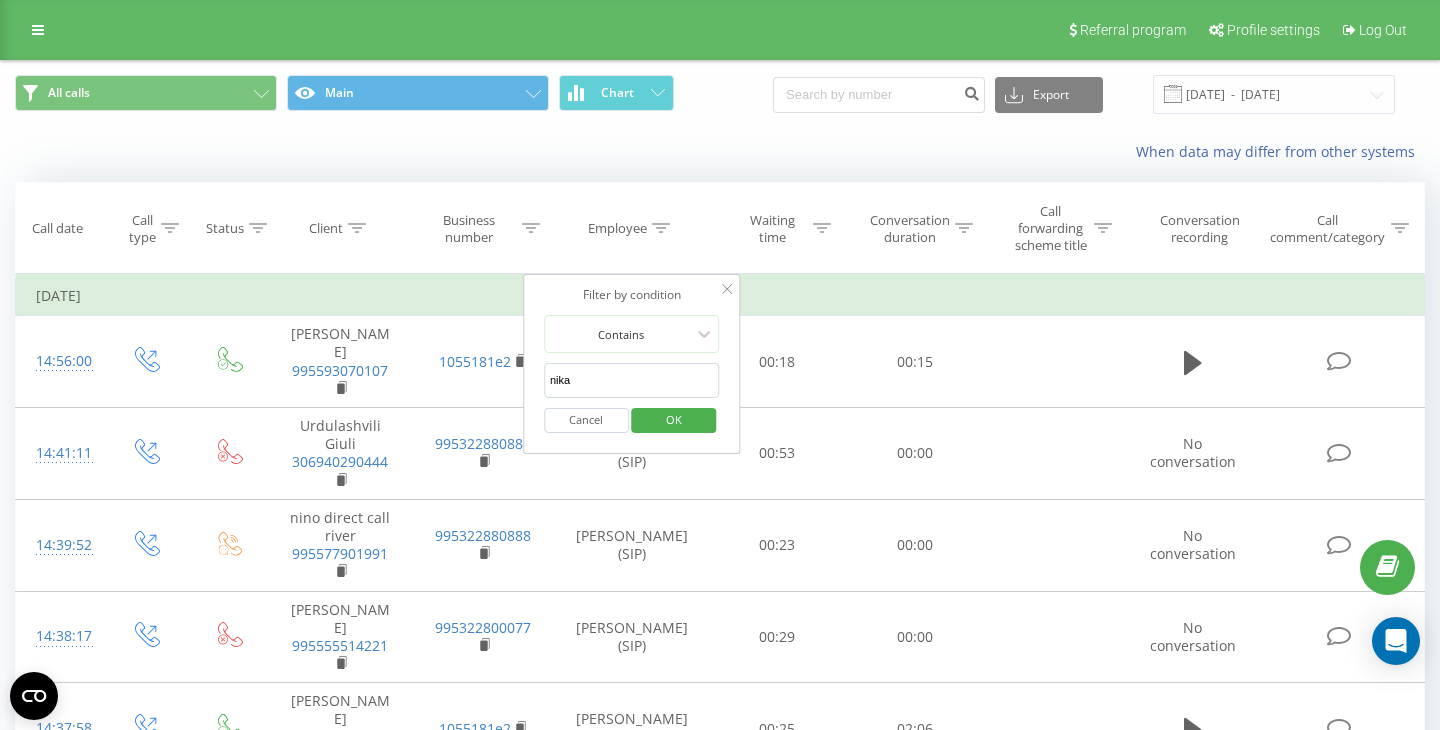 type on "nika" 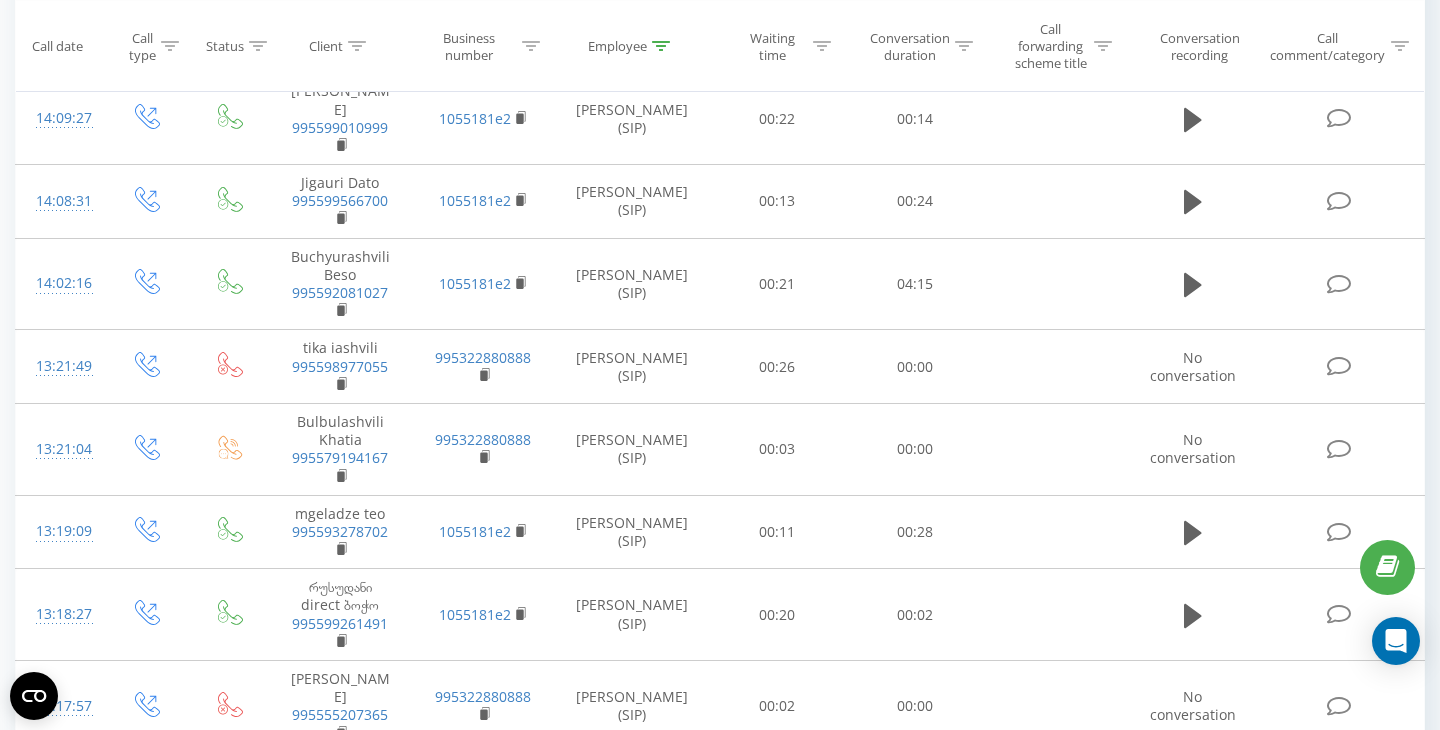 scroll, scrollTop: 1719, scrollLeft: 0, axis: vertical 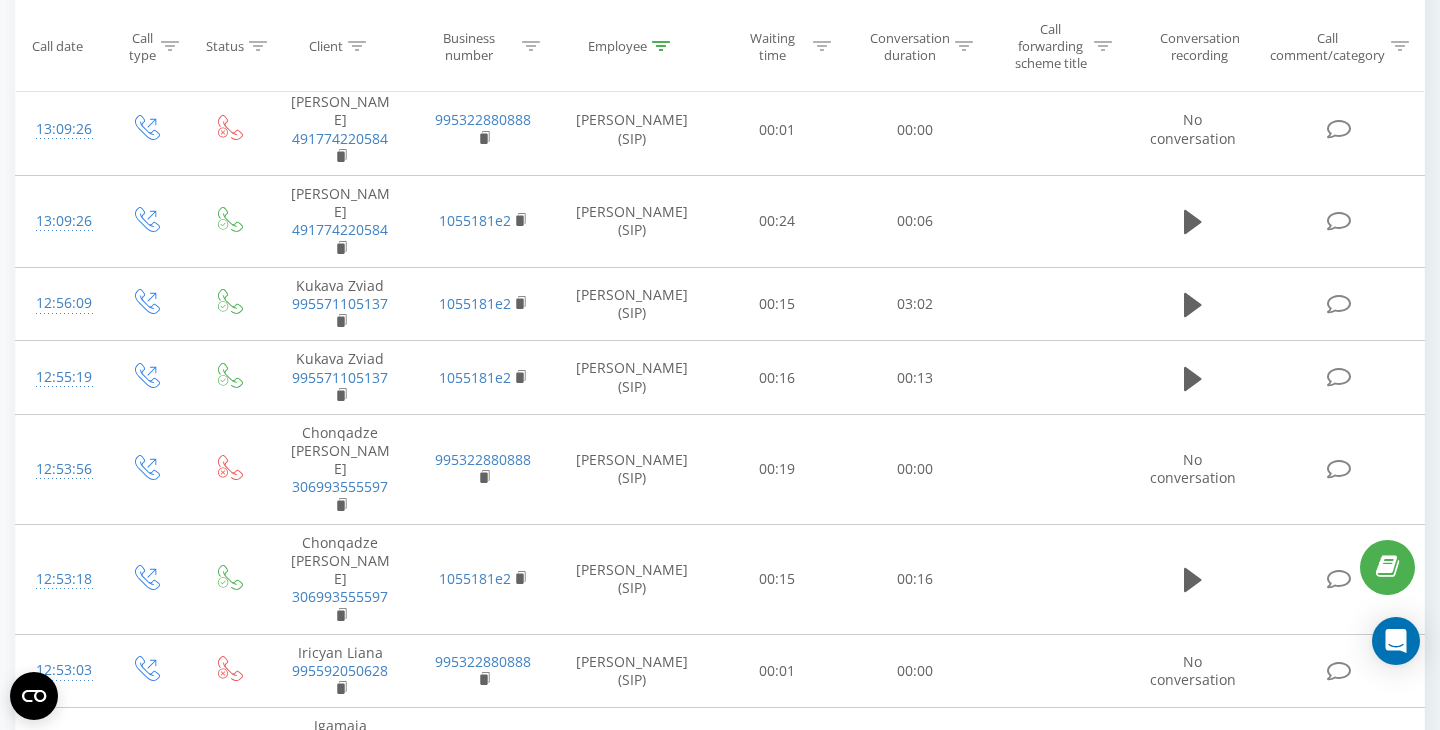 click at bounding box center (144, 863) 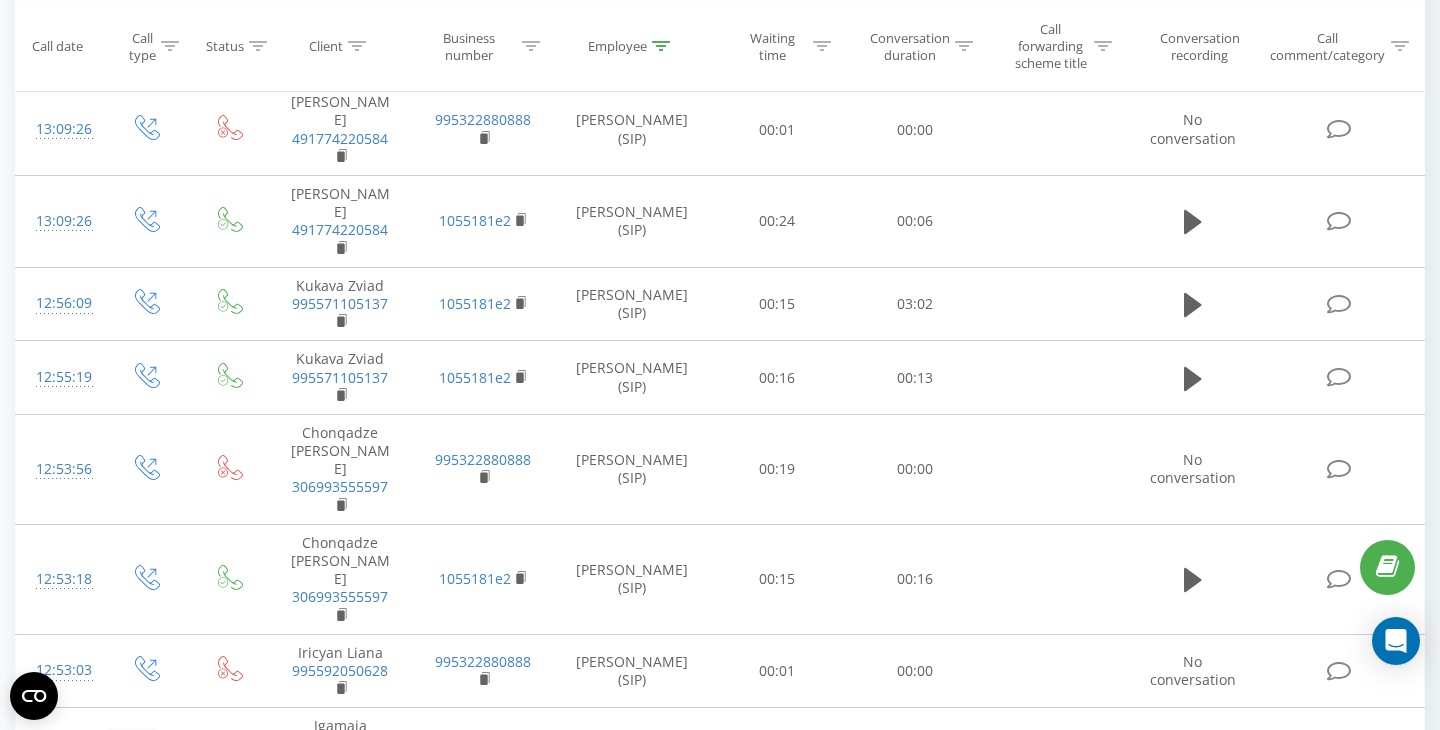 click on "100" at bounding box center [132, 834] 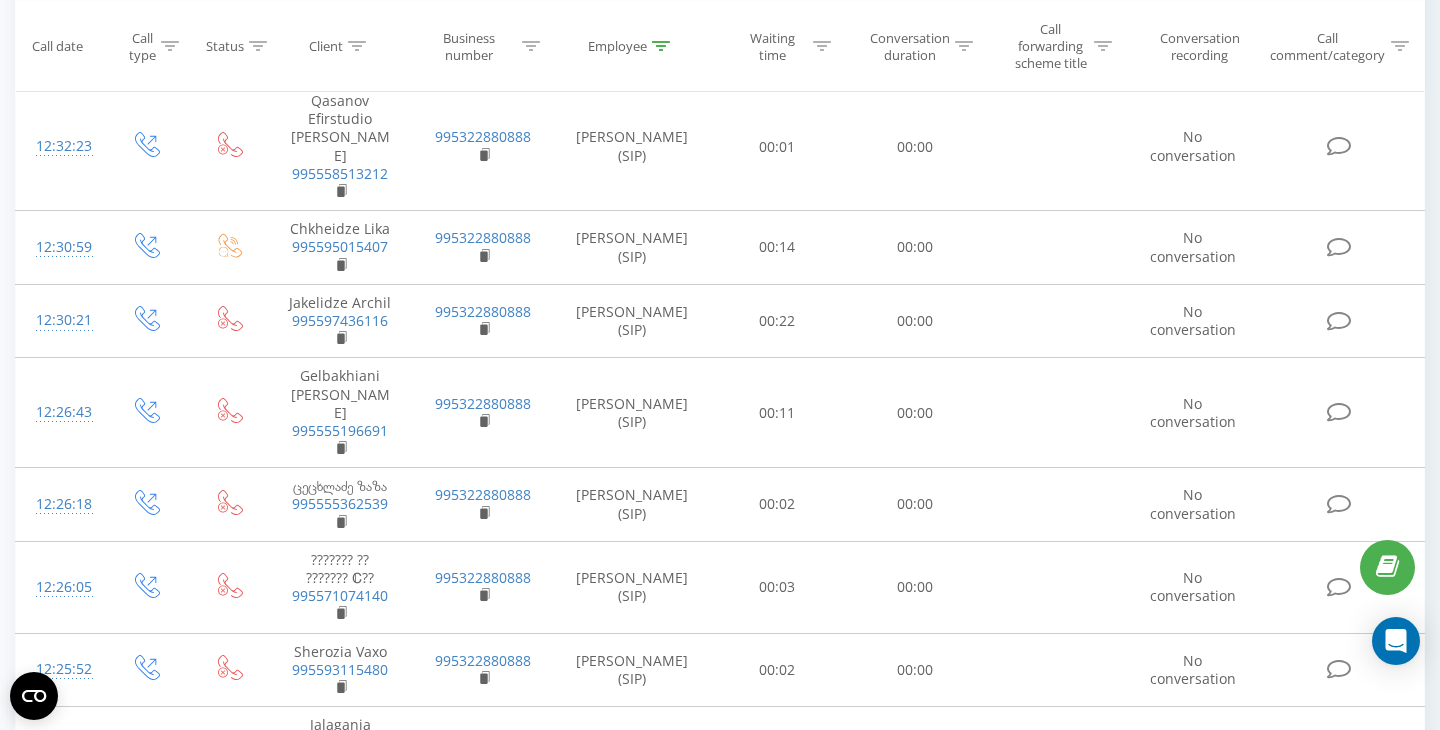scroll, scrollTop: 3163, scrollLeft: 0, axis: vertical 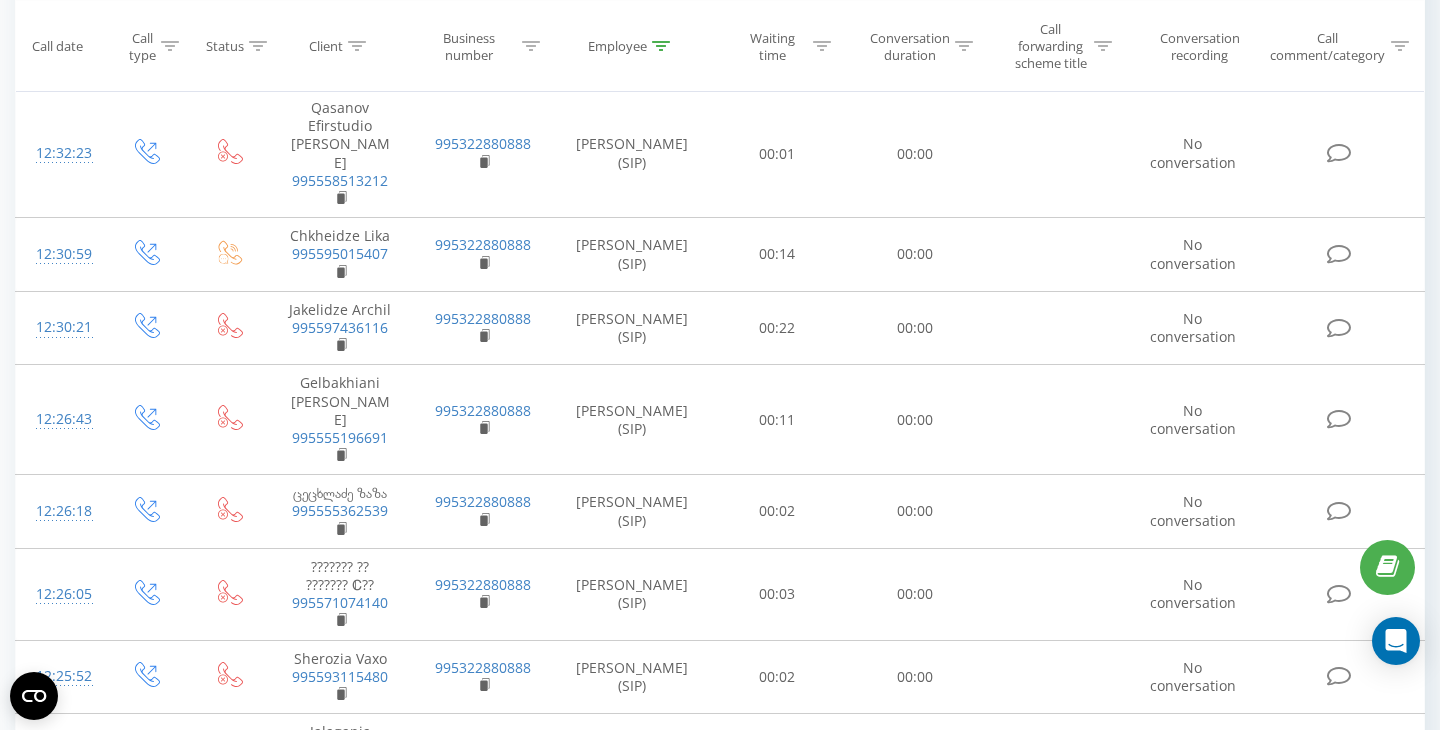 click 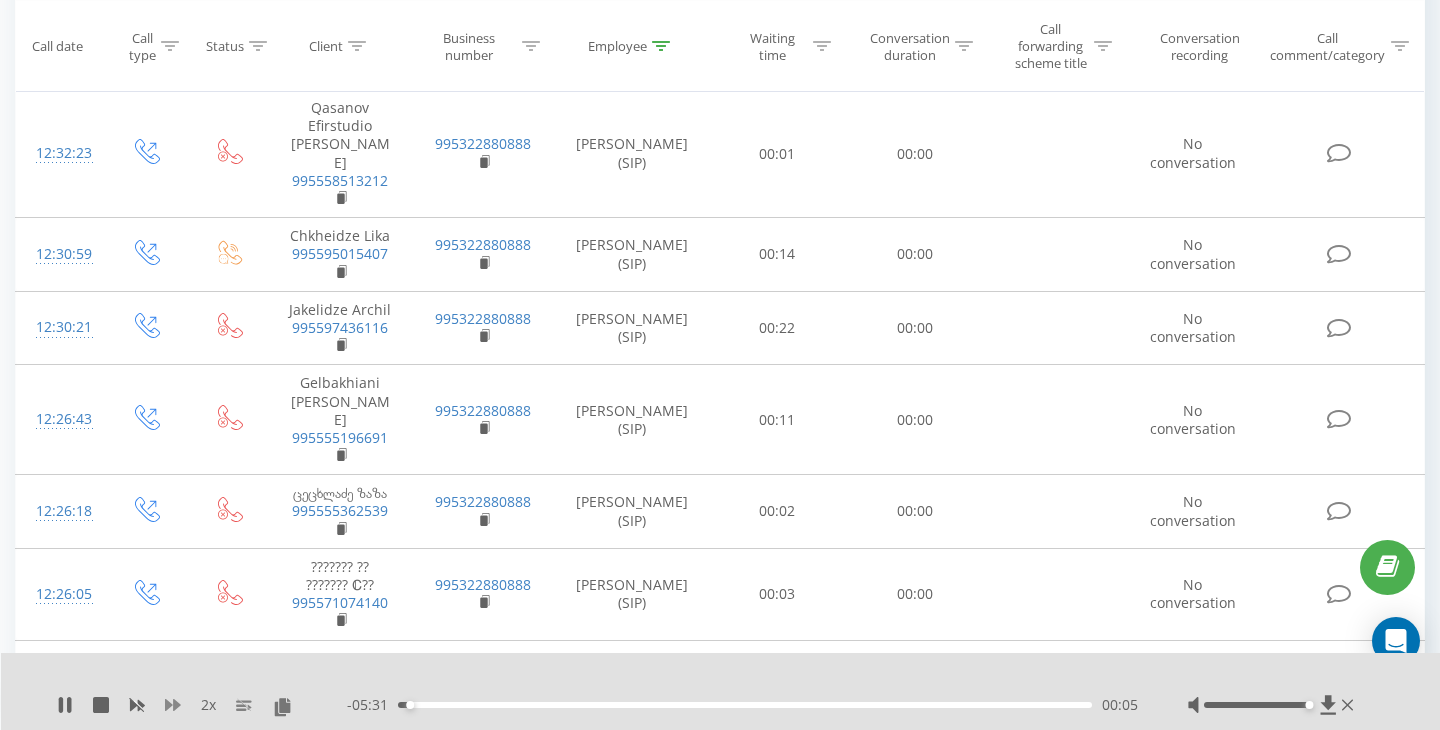 click 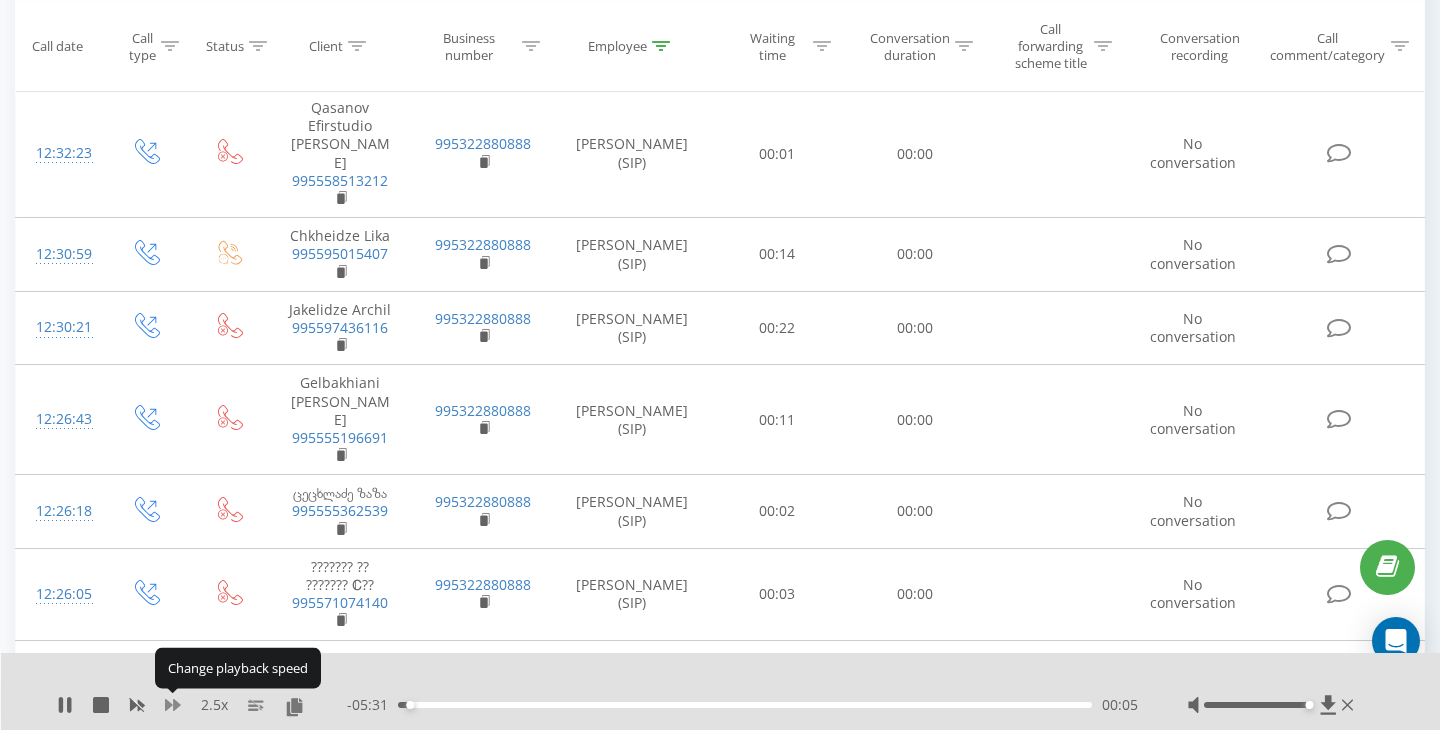 click 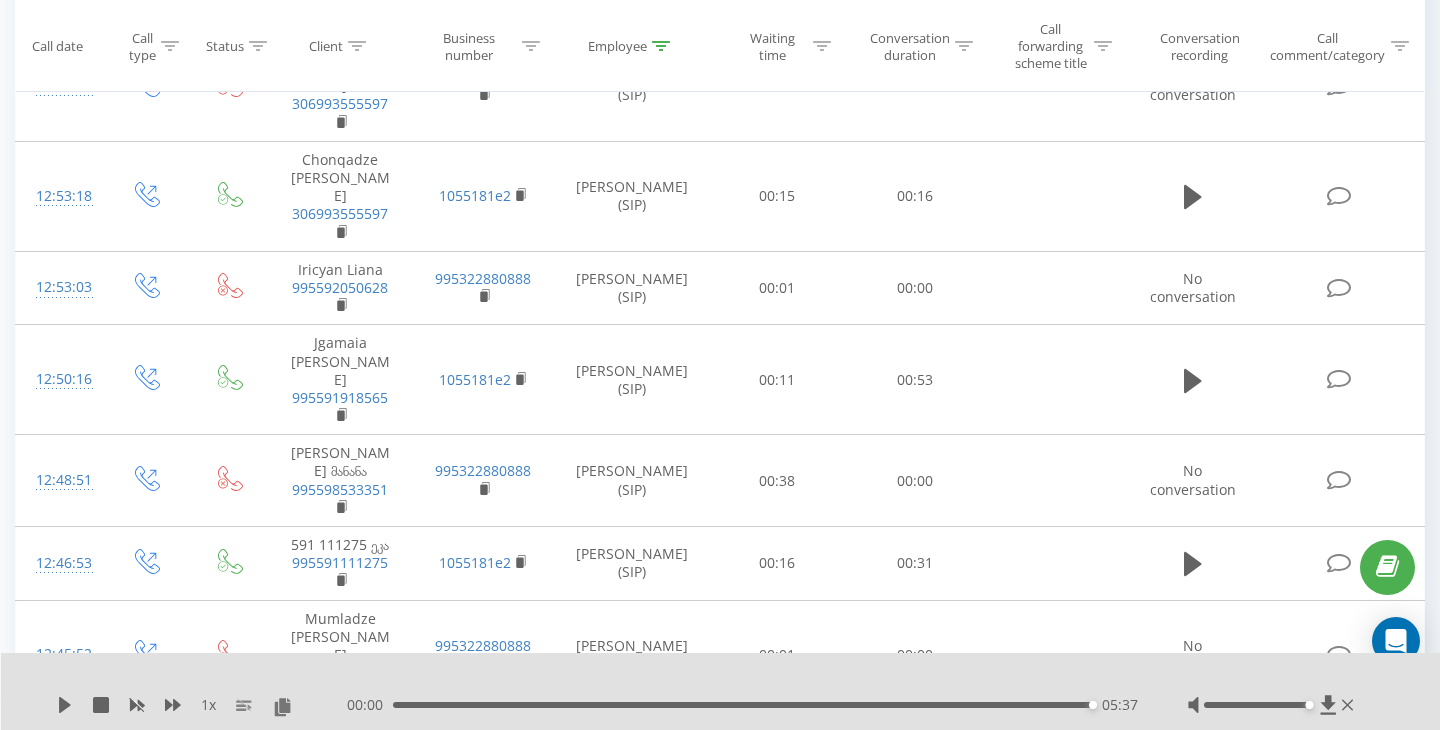 scroll, scrollTop: 2099, scrollLeft: 0, axis: vertical 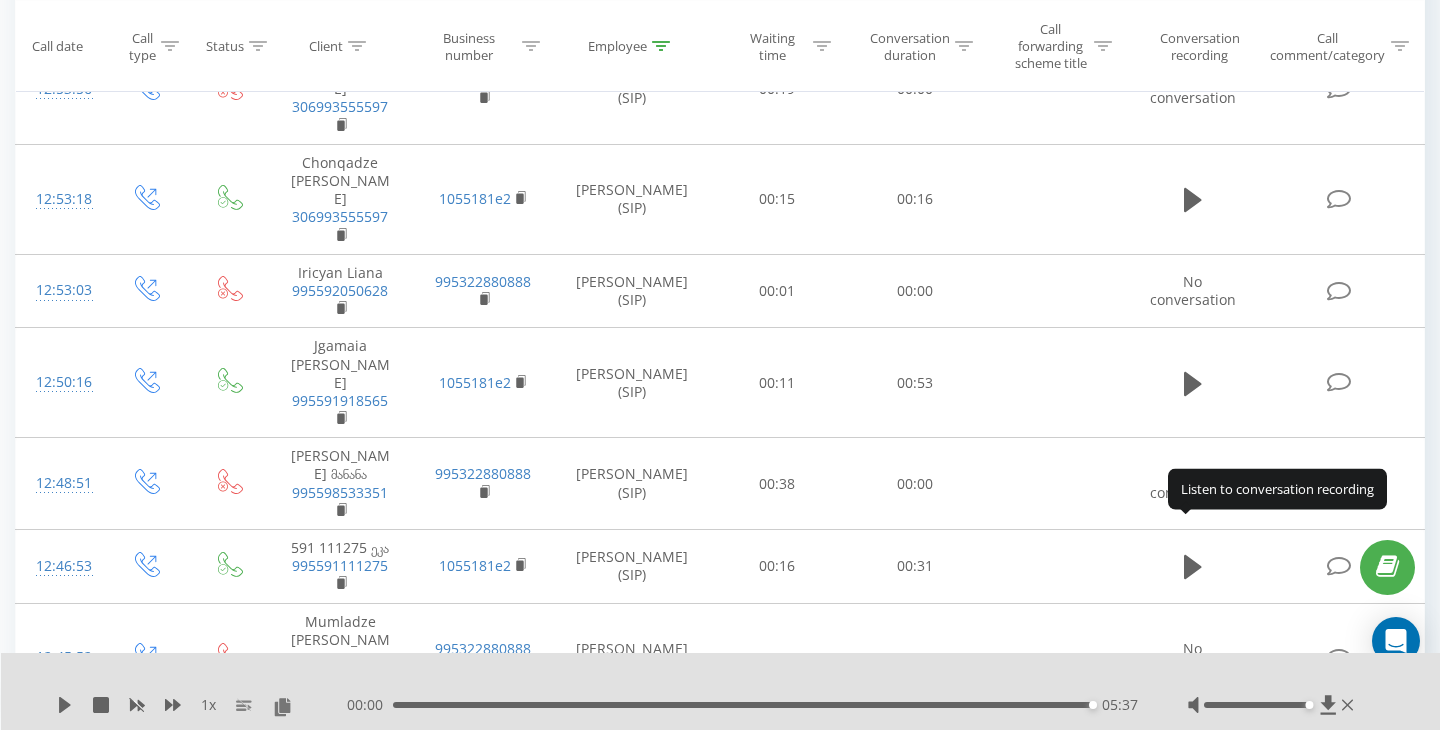 click 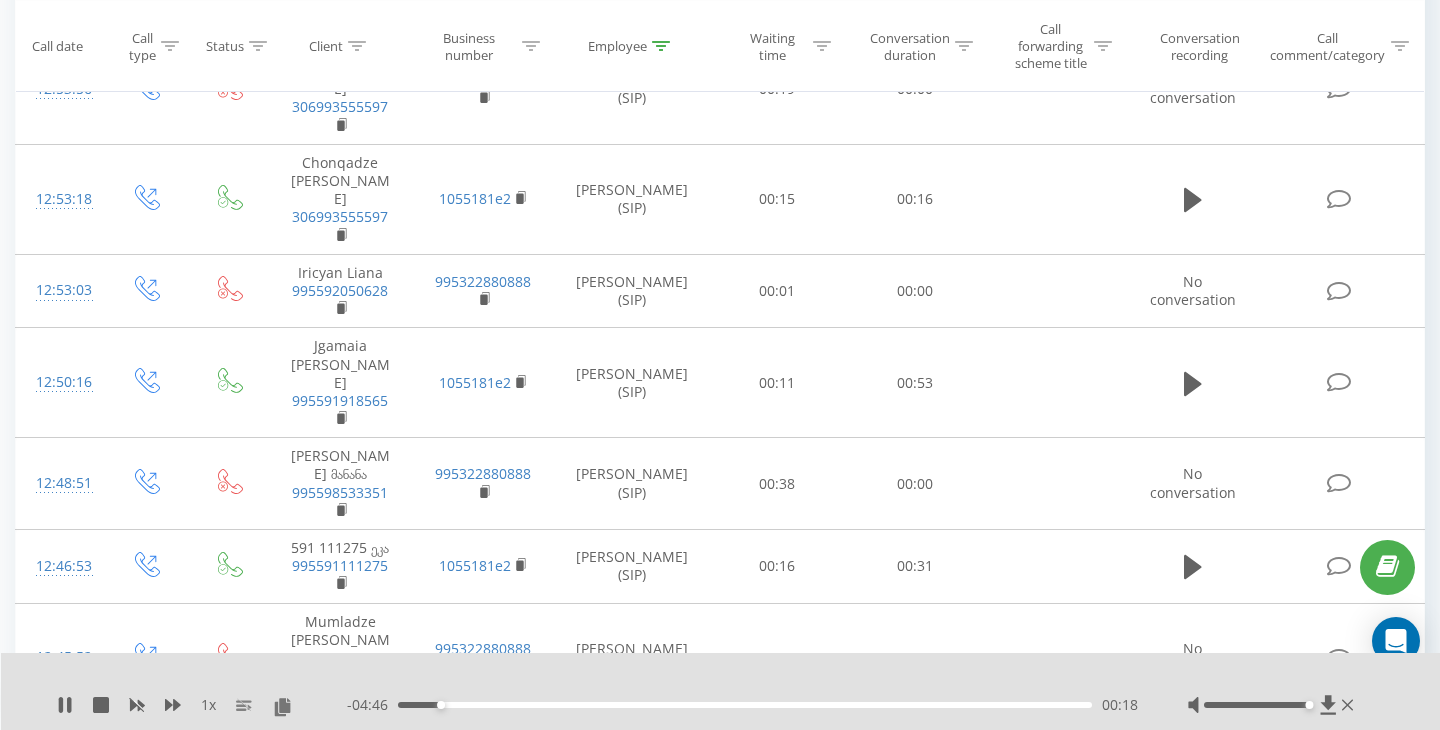 click 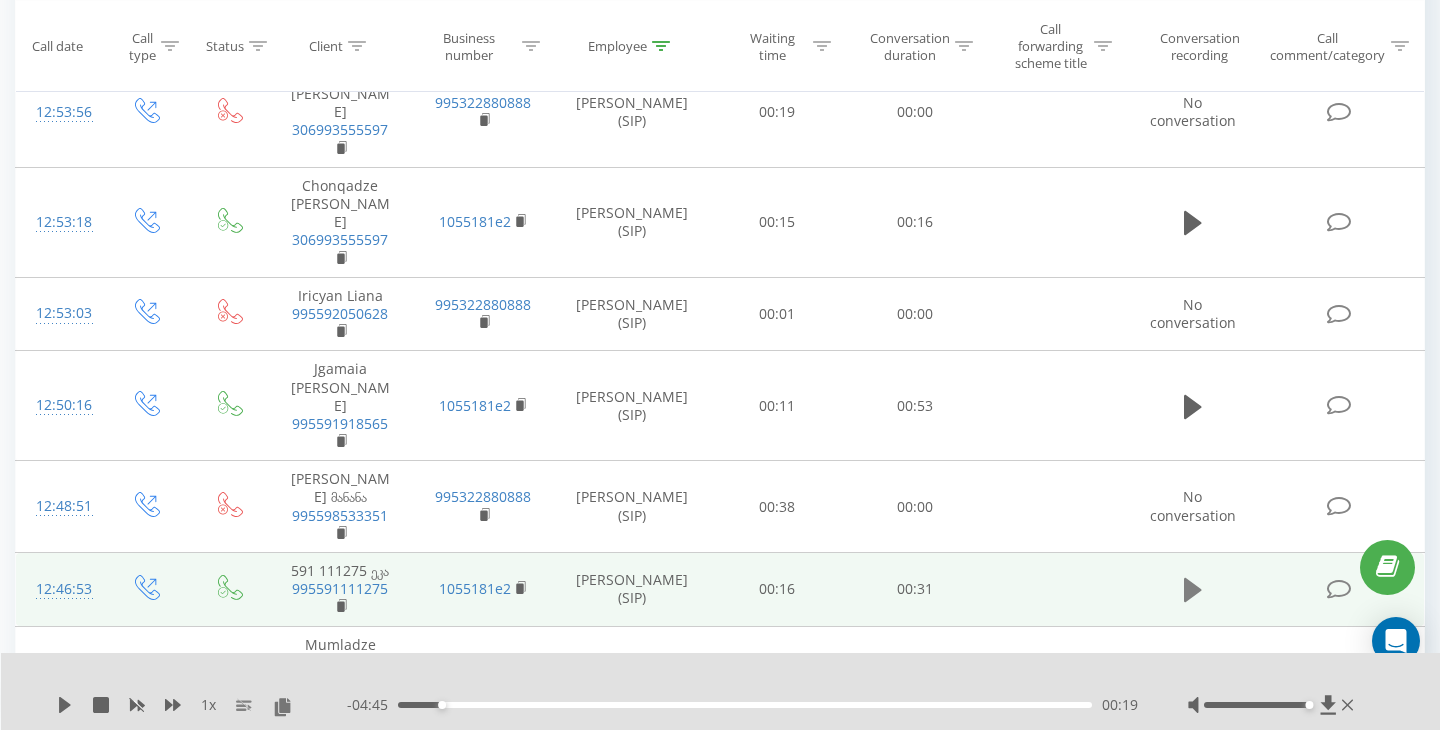 scroll, scrollTop: 2103, scrollLeft: 0, axis: vertical 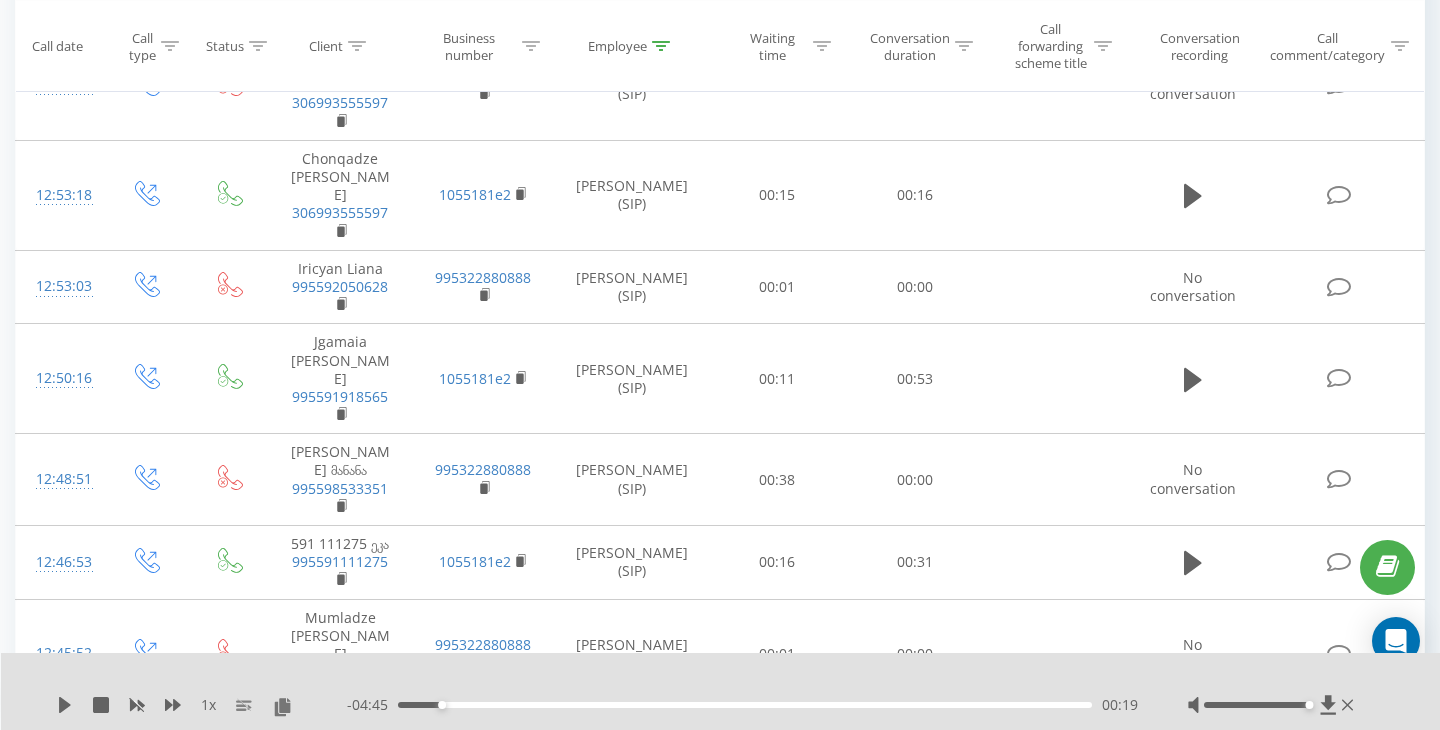 click 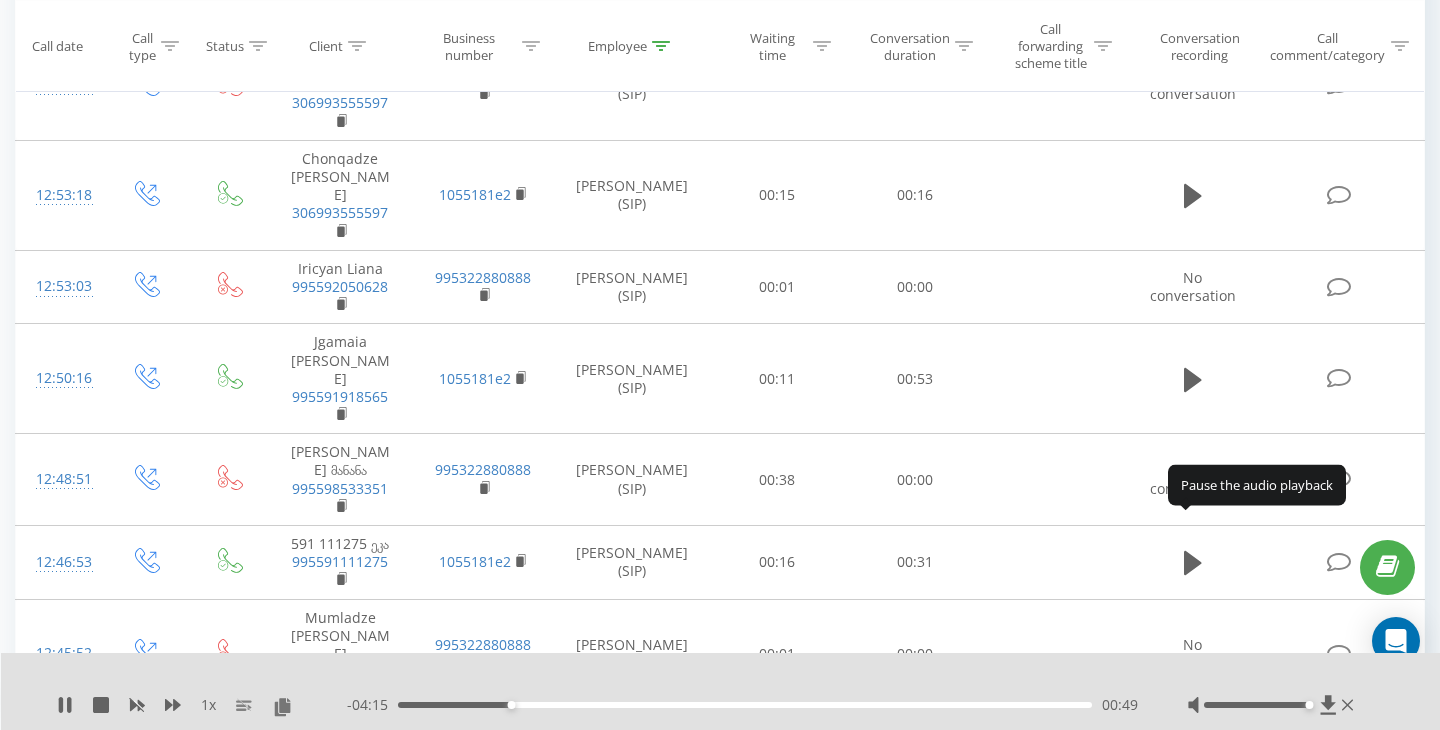 click 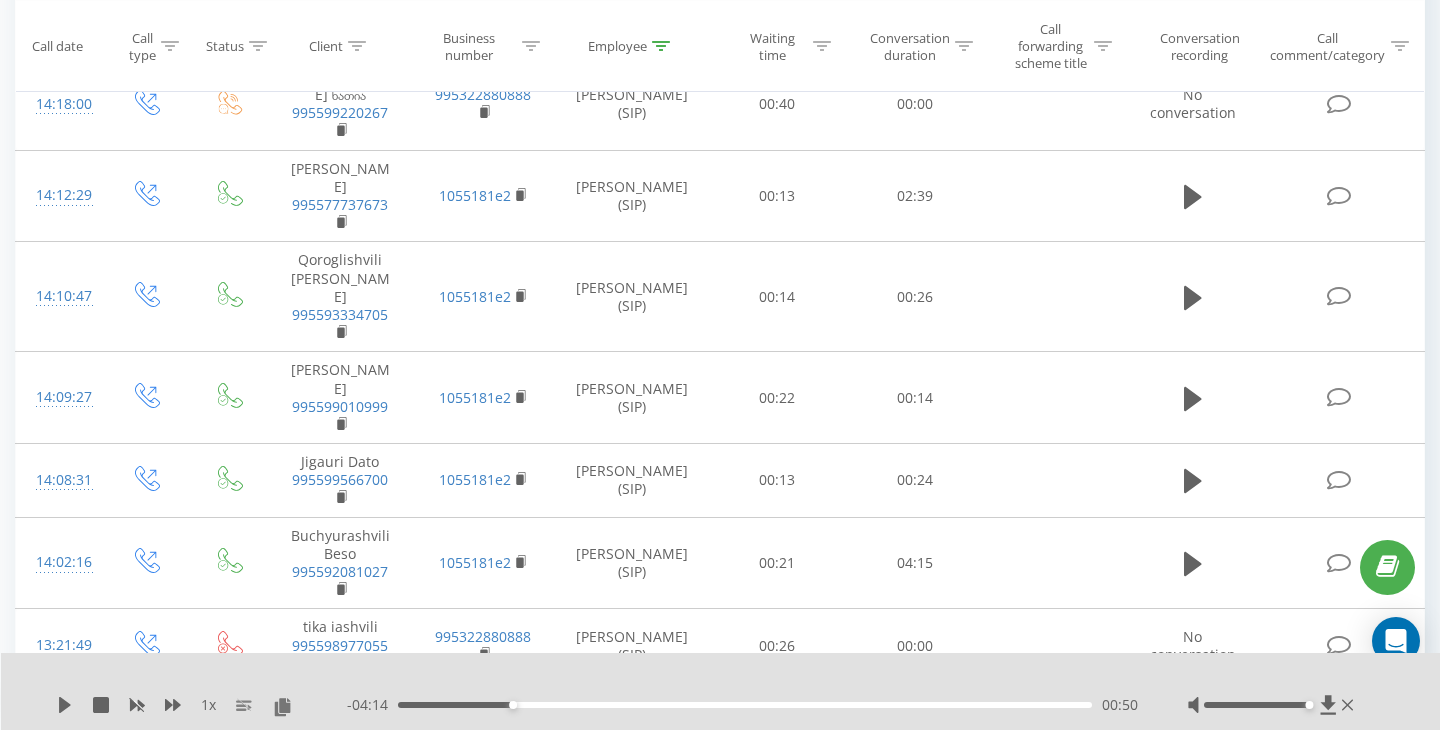scroll, scrollTop: 583, scrollLeft: 0, axis: vertical 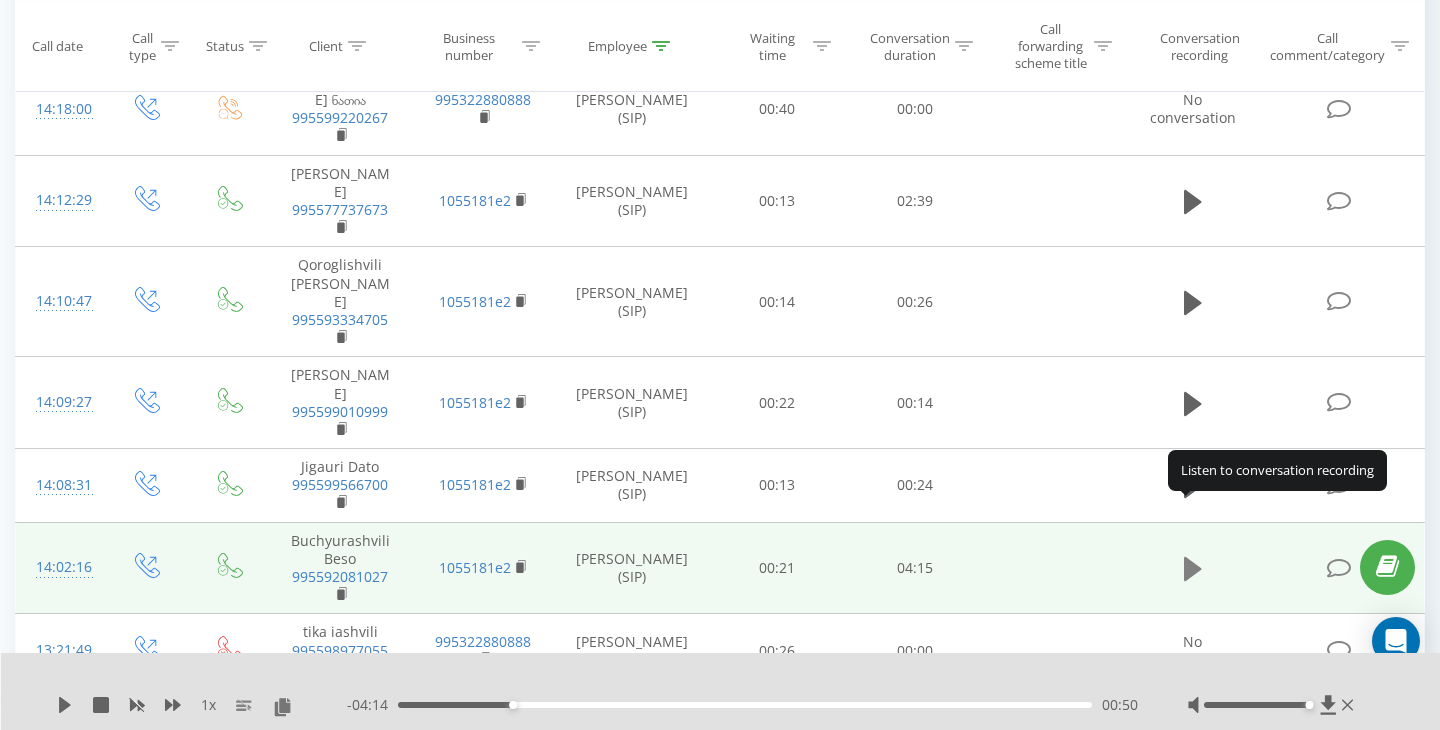 click 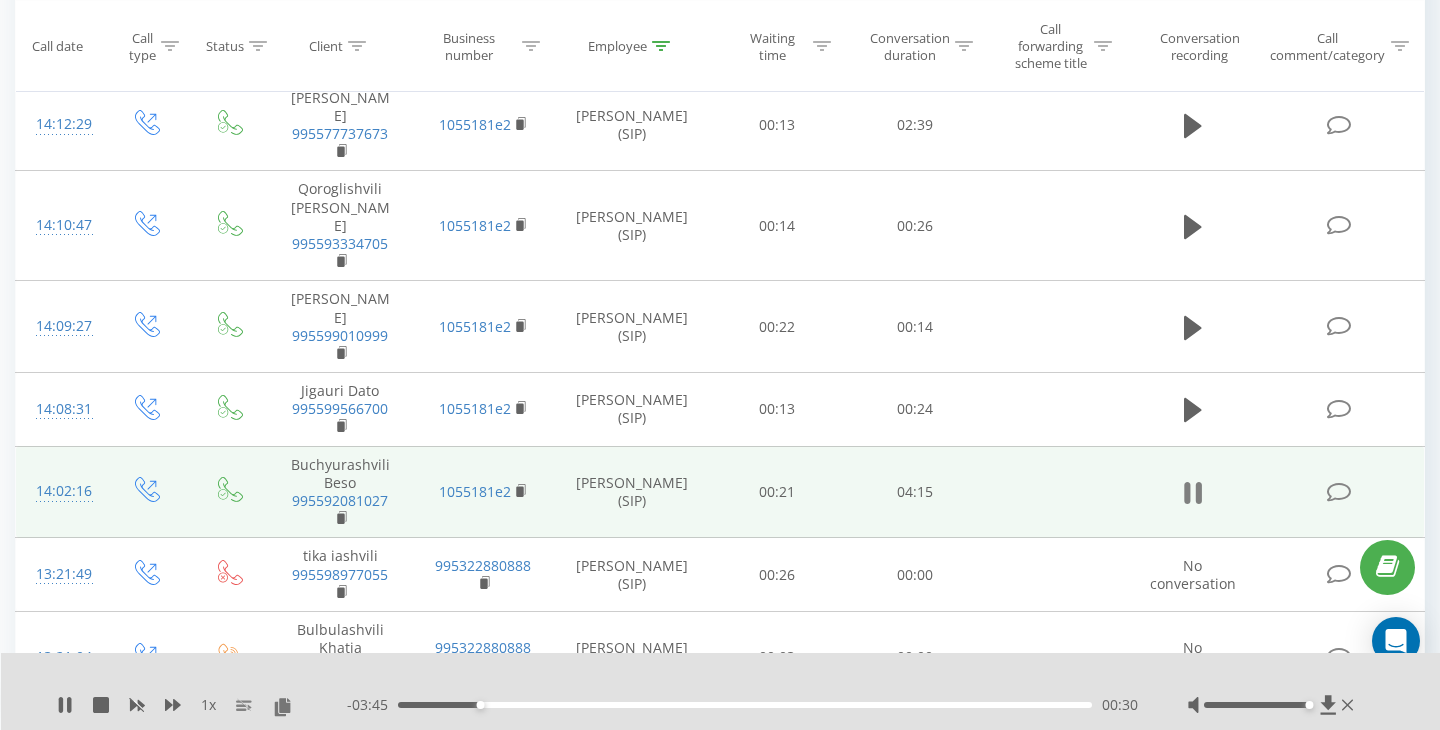 scroll, scrollTop: 655, scrollLeft: 0, axis: vertical 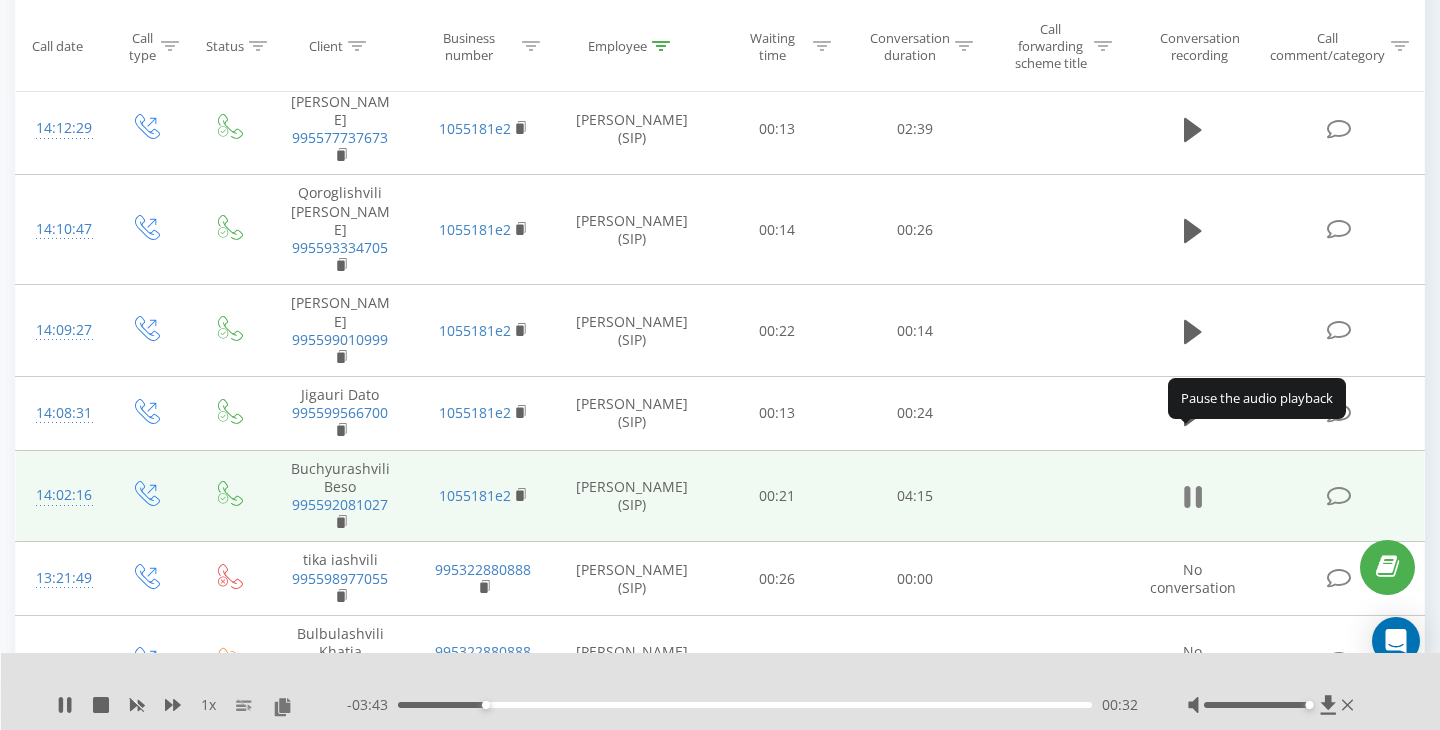 click 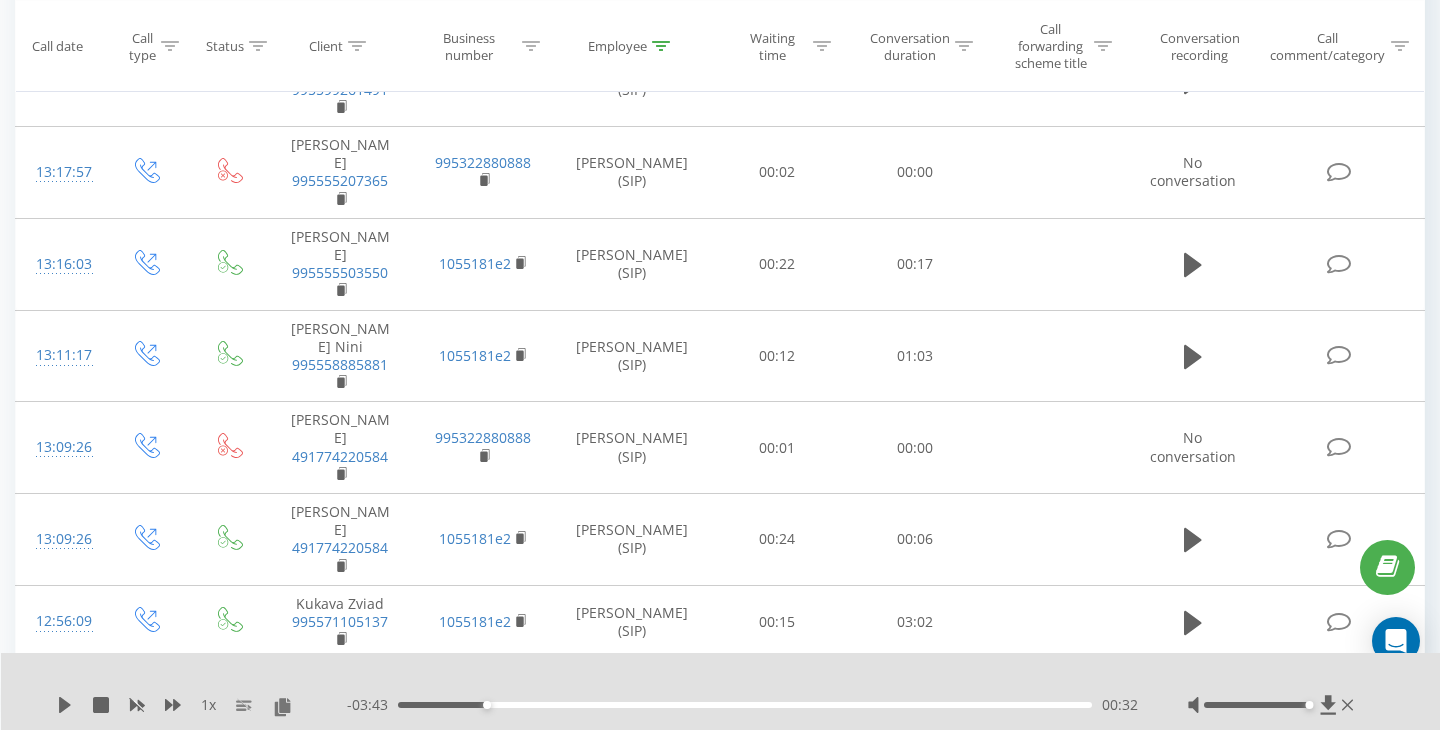 scroll, scrollTop: 1405, scrollLeft: 0, axis: vertical 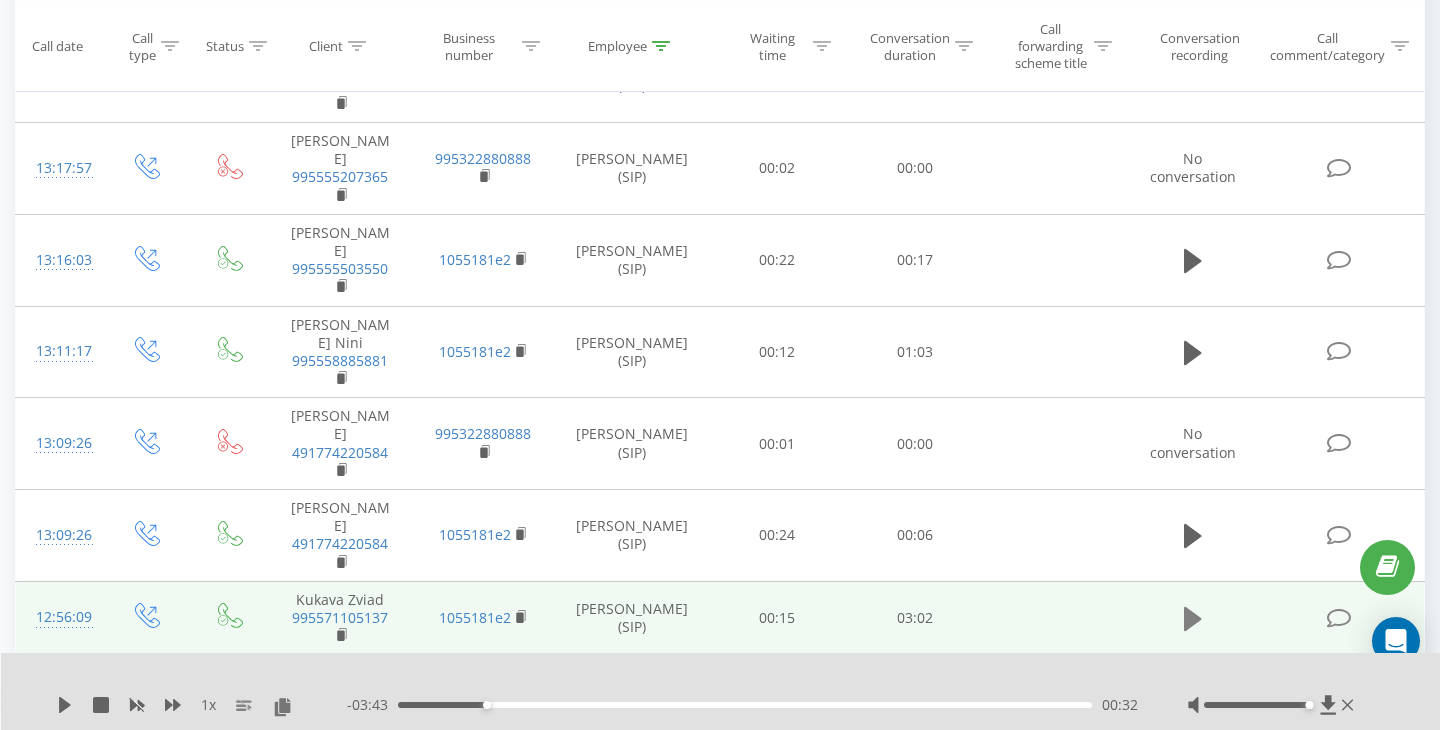 click 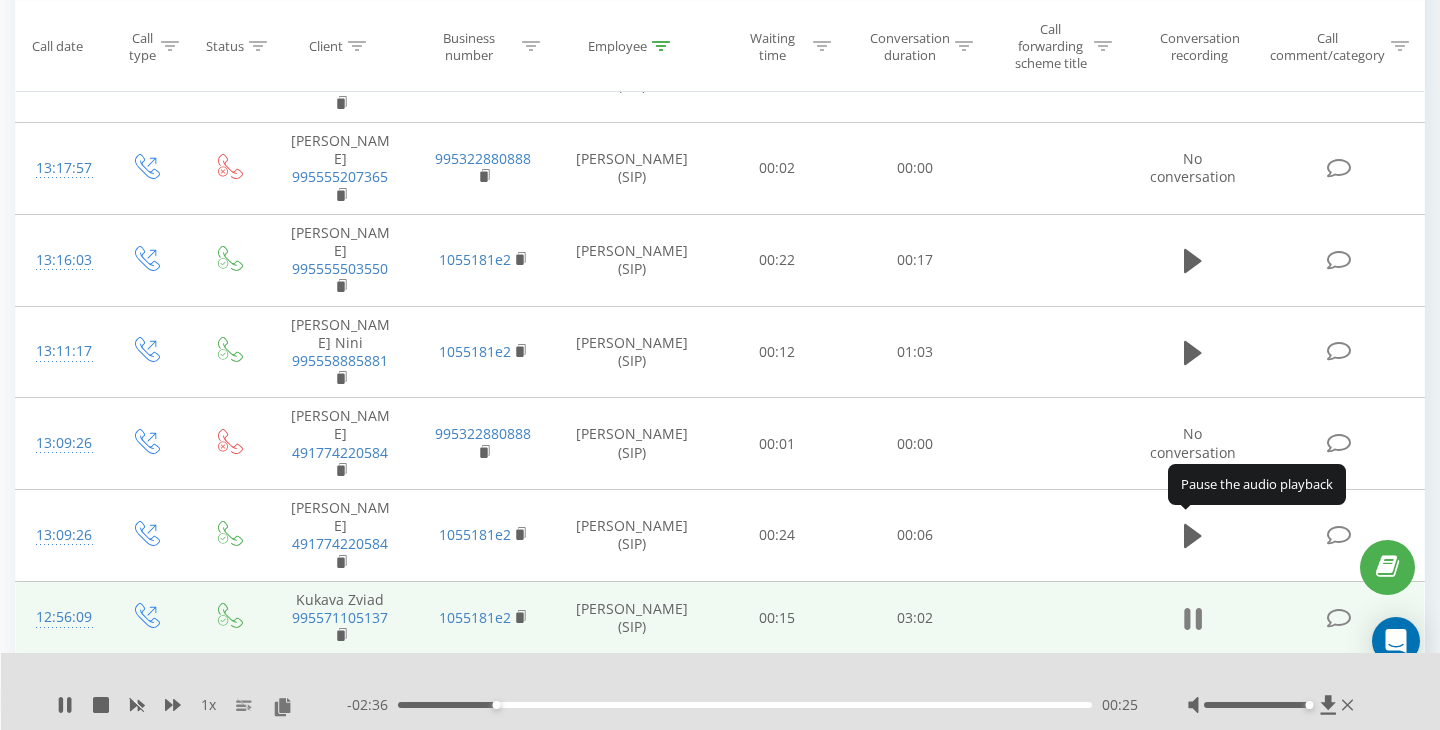 click 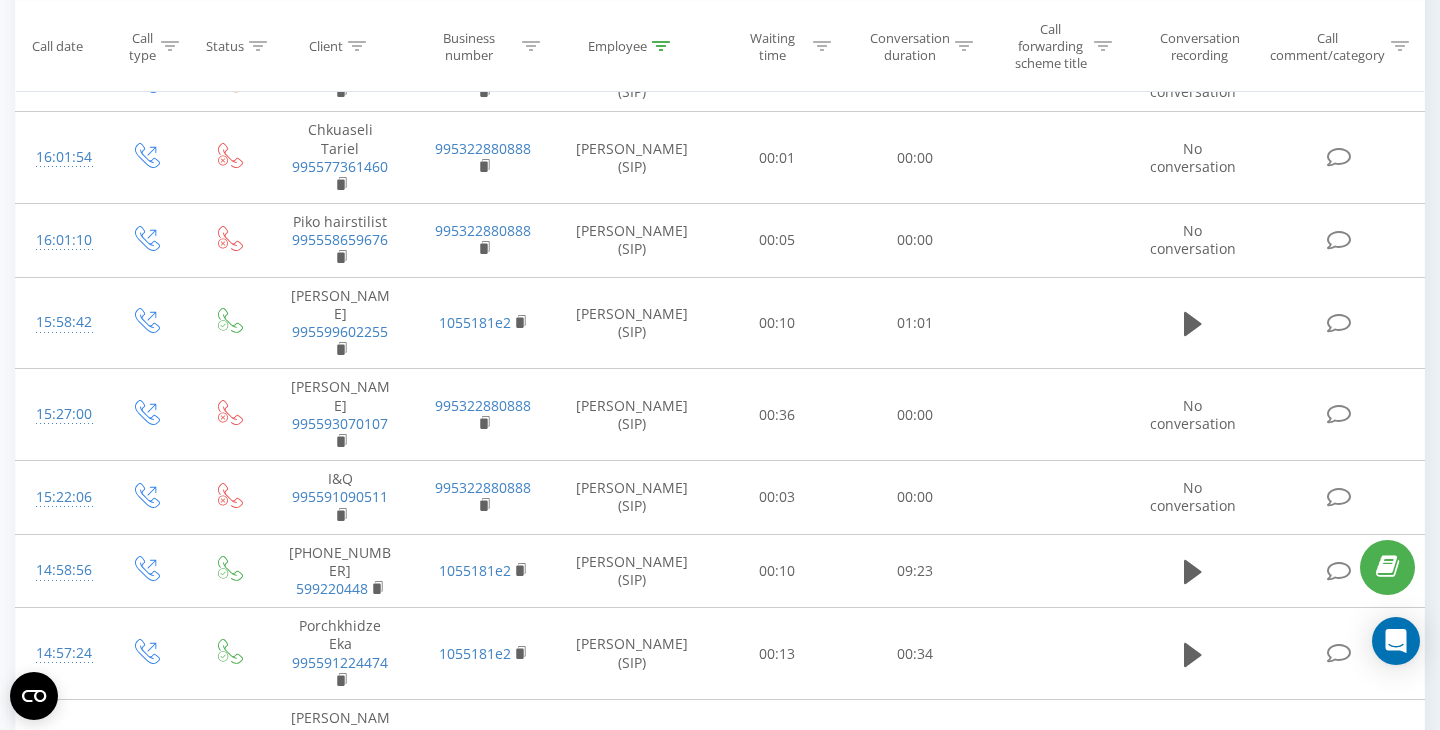 scroll, scrollTop: 8050, scrollLeft: 0, axis: vertical 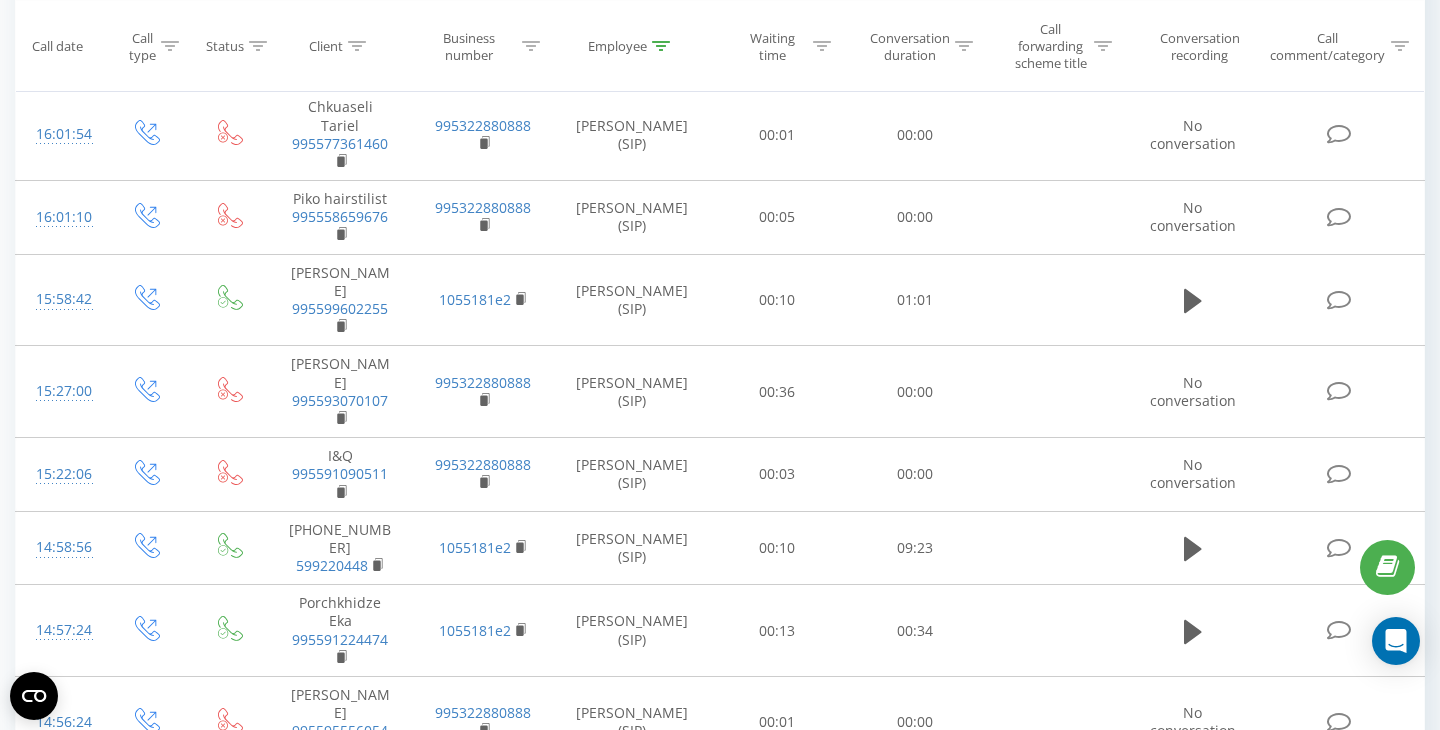 click on "2" at bounding box center [1128, 1295] 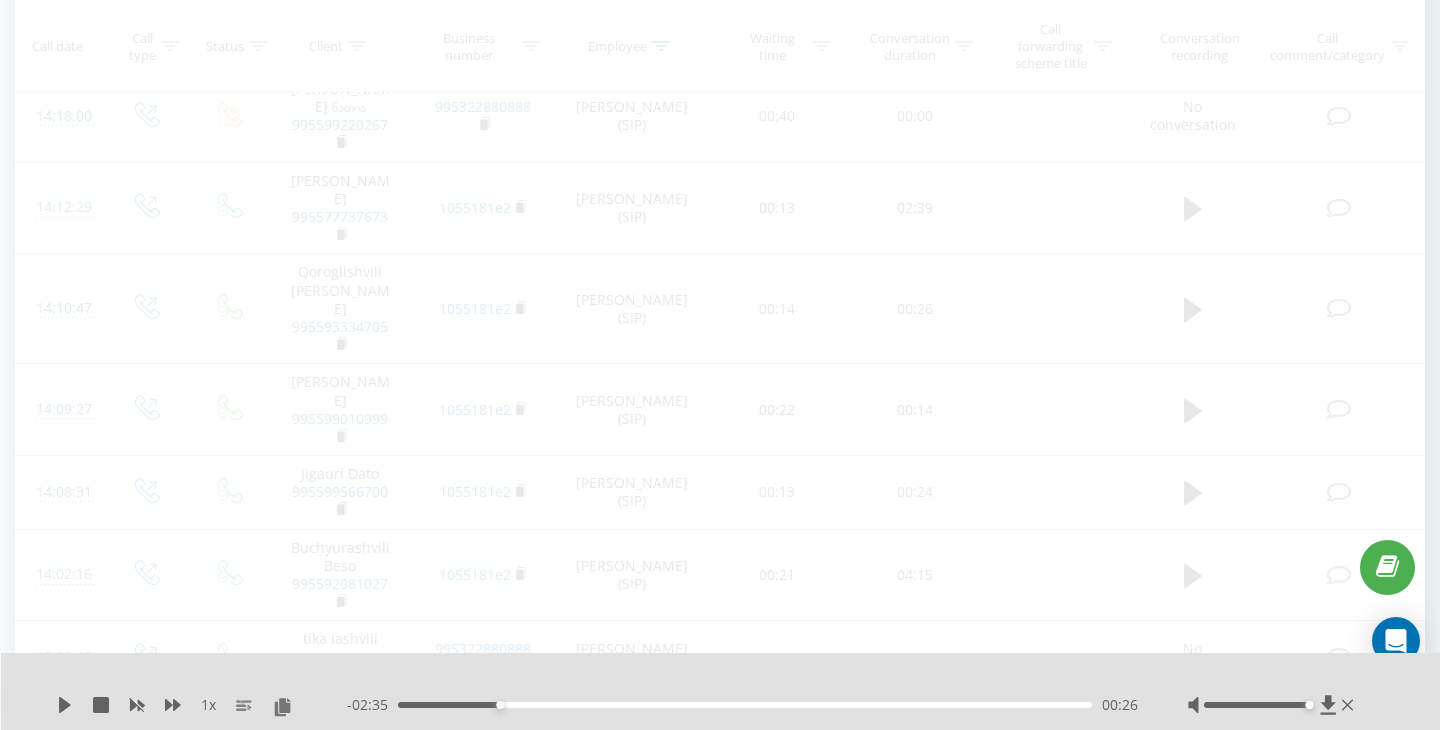 scroll, scrollTop: 132, scrollLeft: 0, axis: vertical 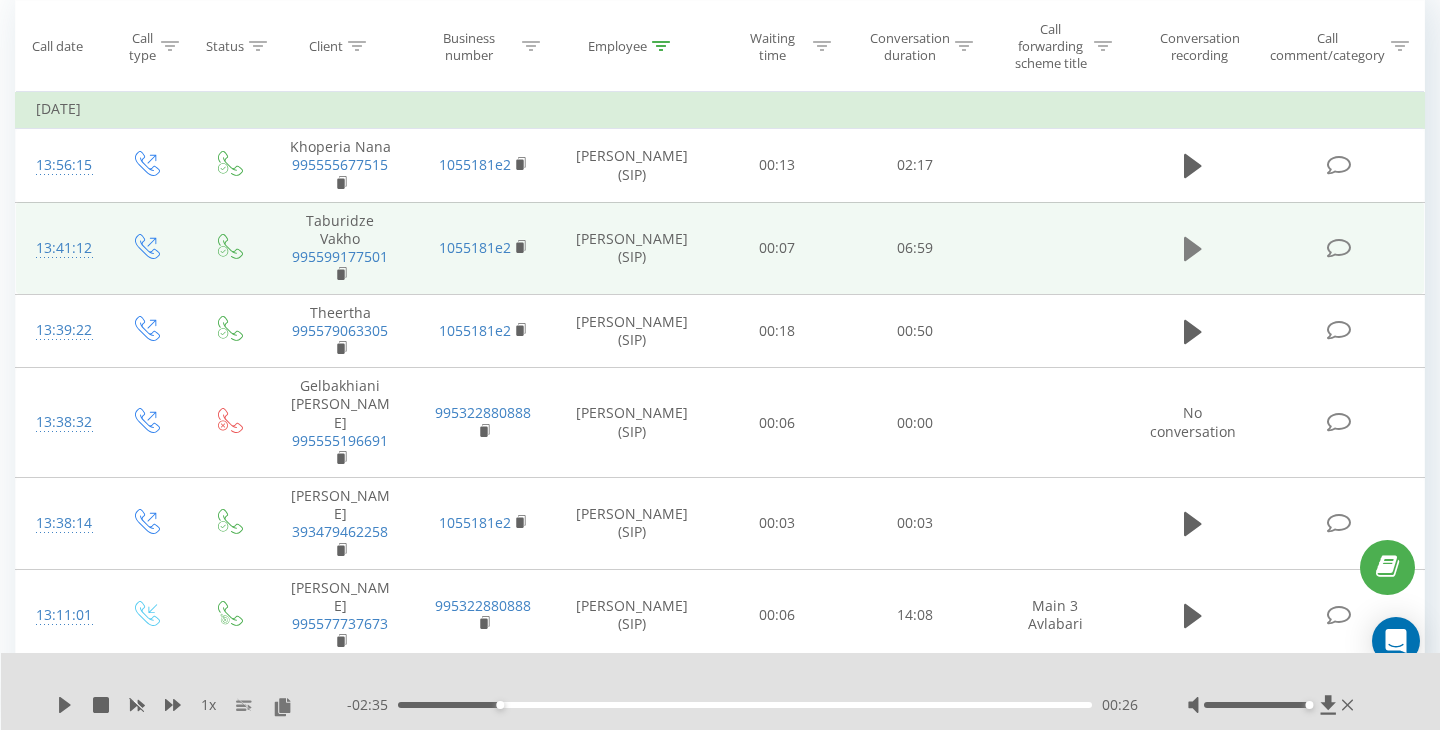 click 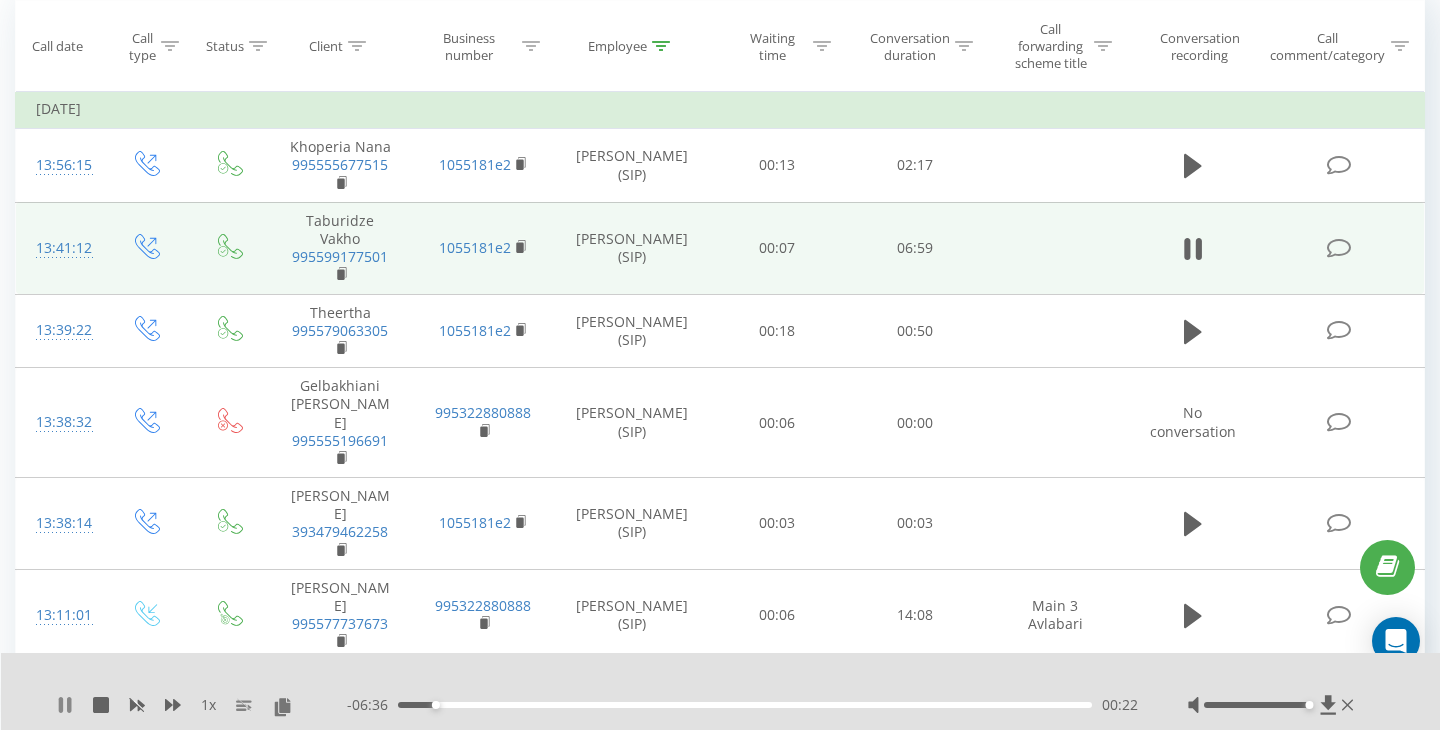 click 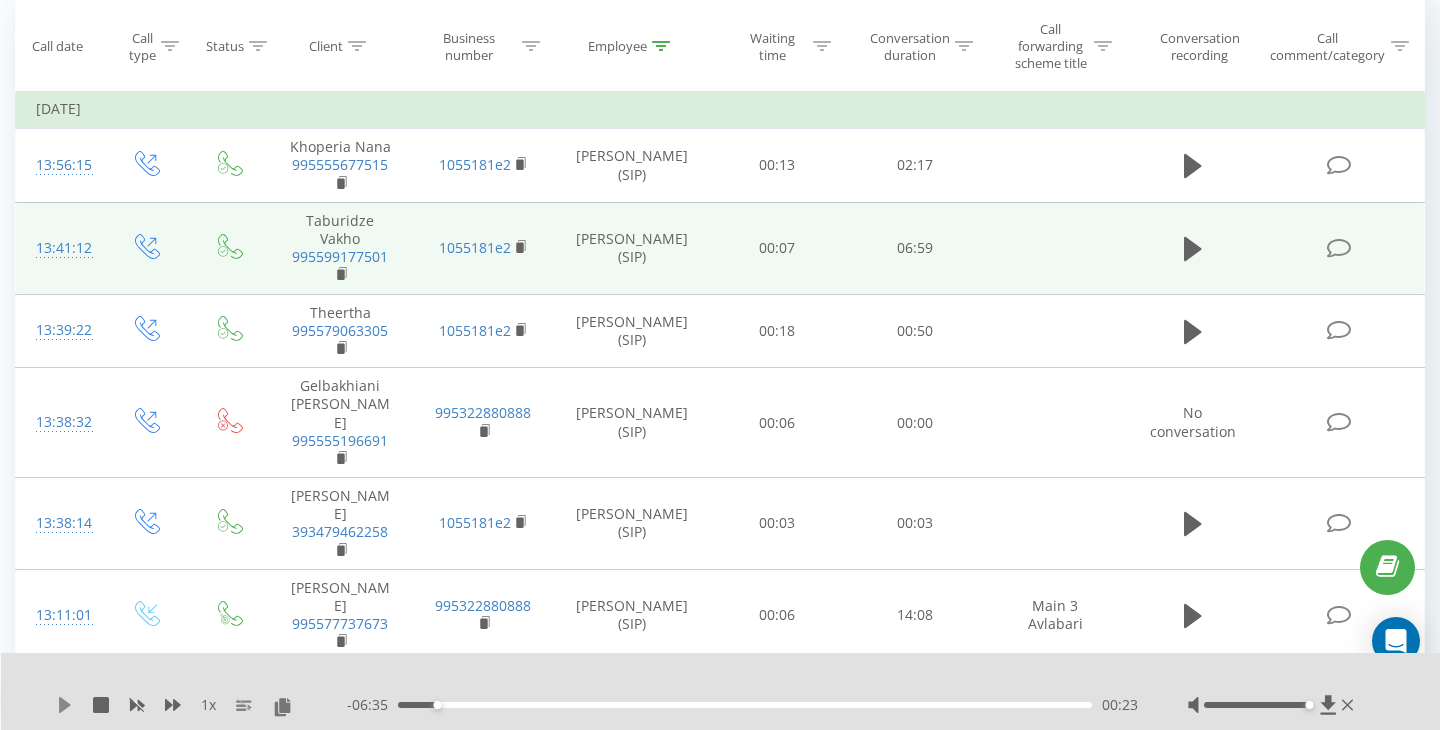 click 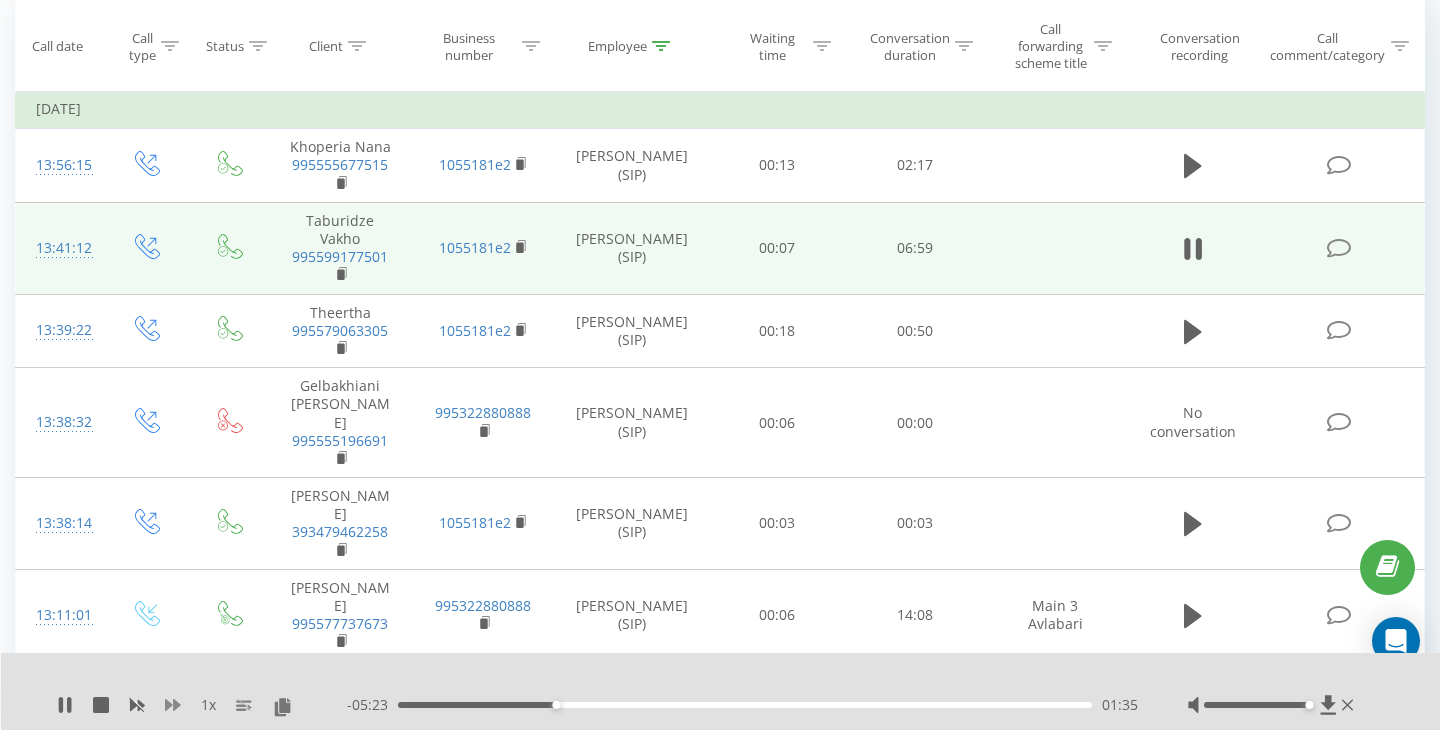 click 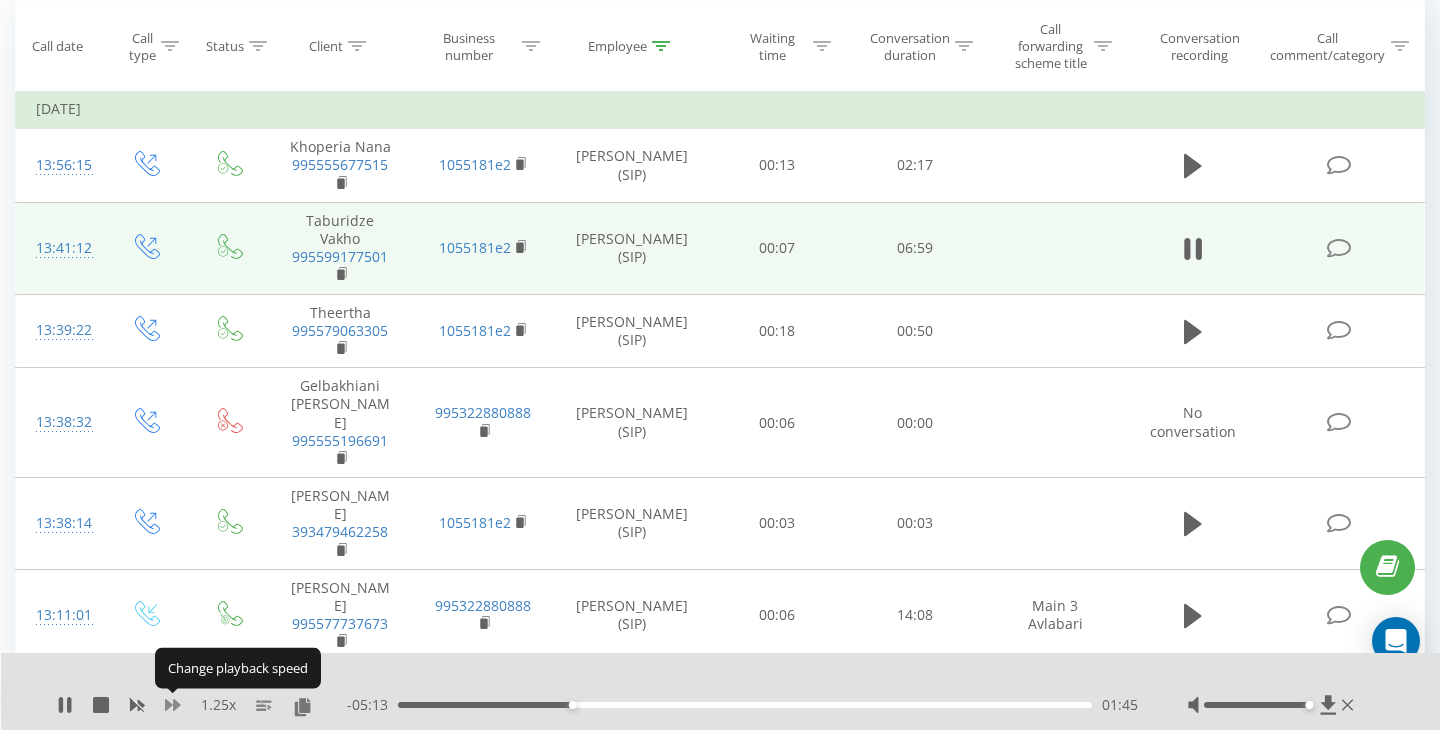 click 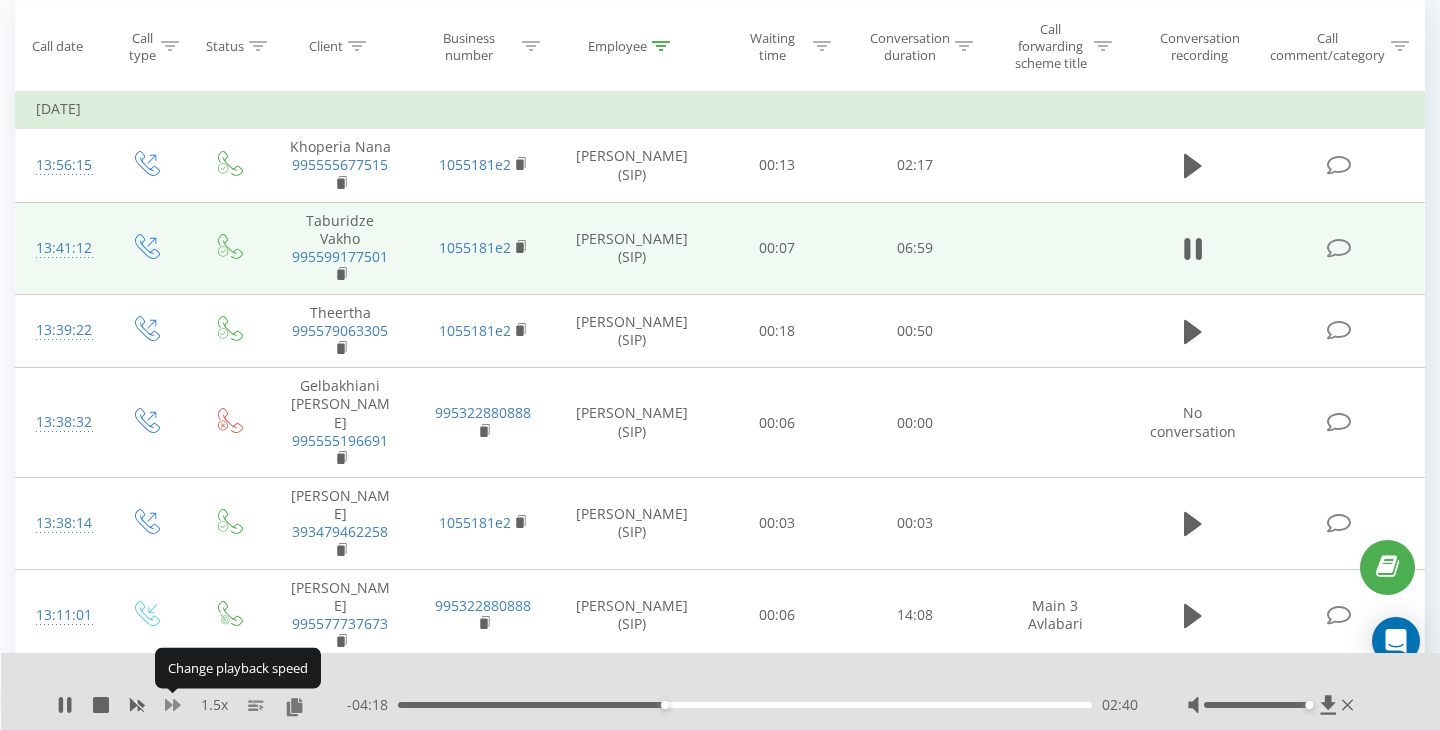 click 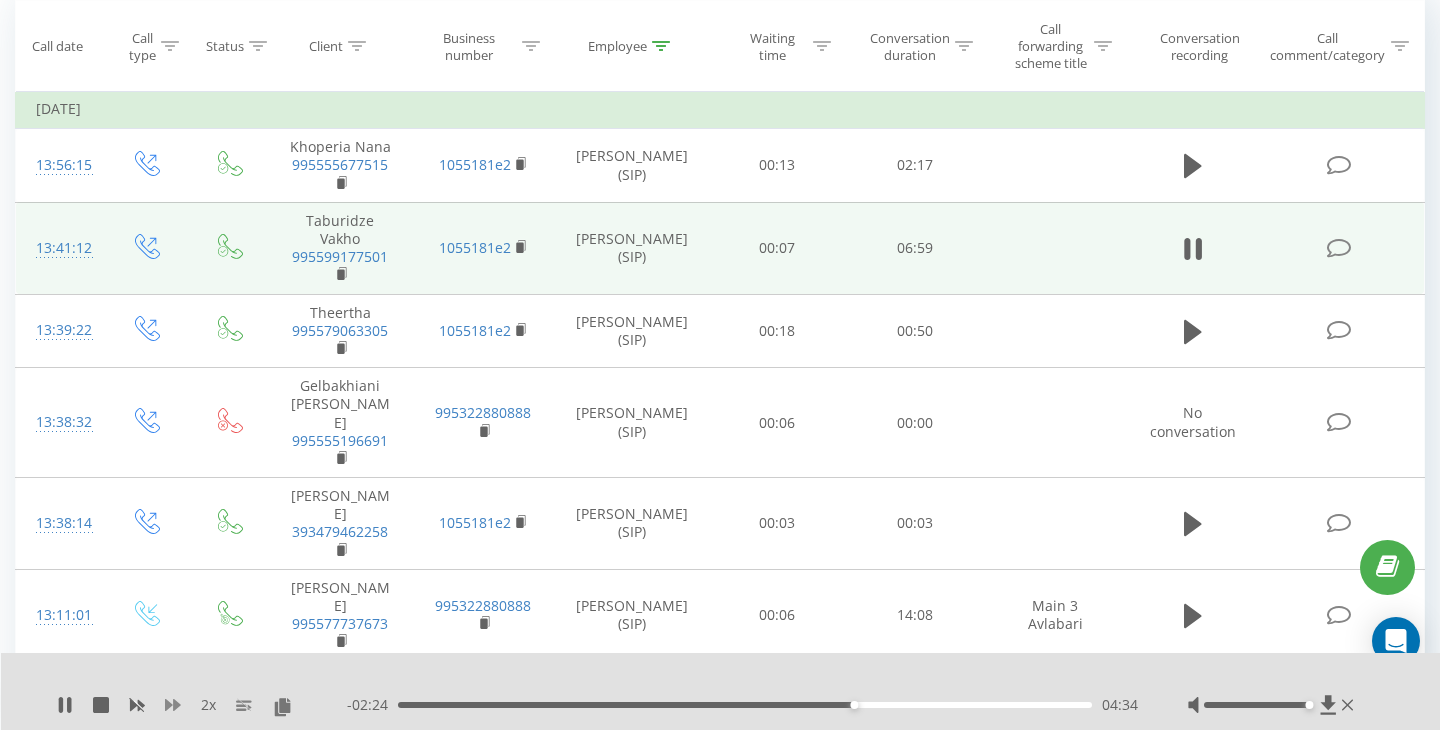 click 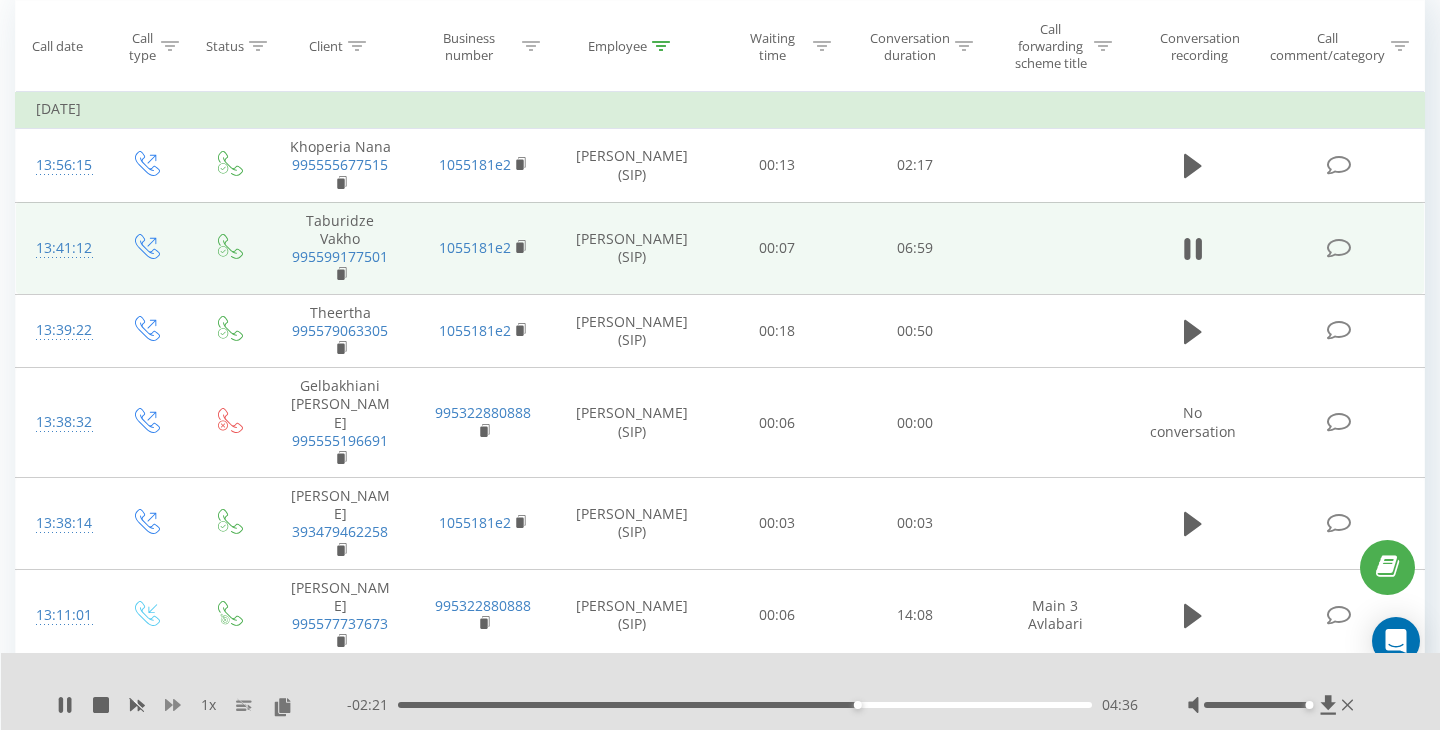 click 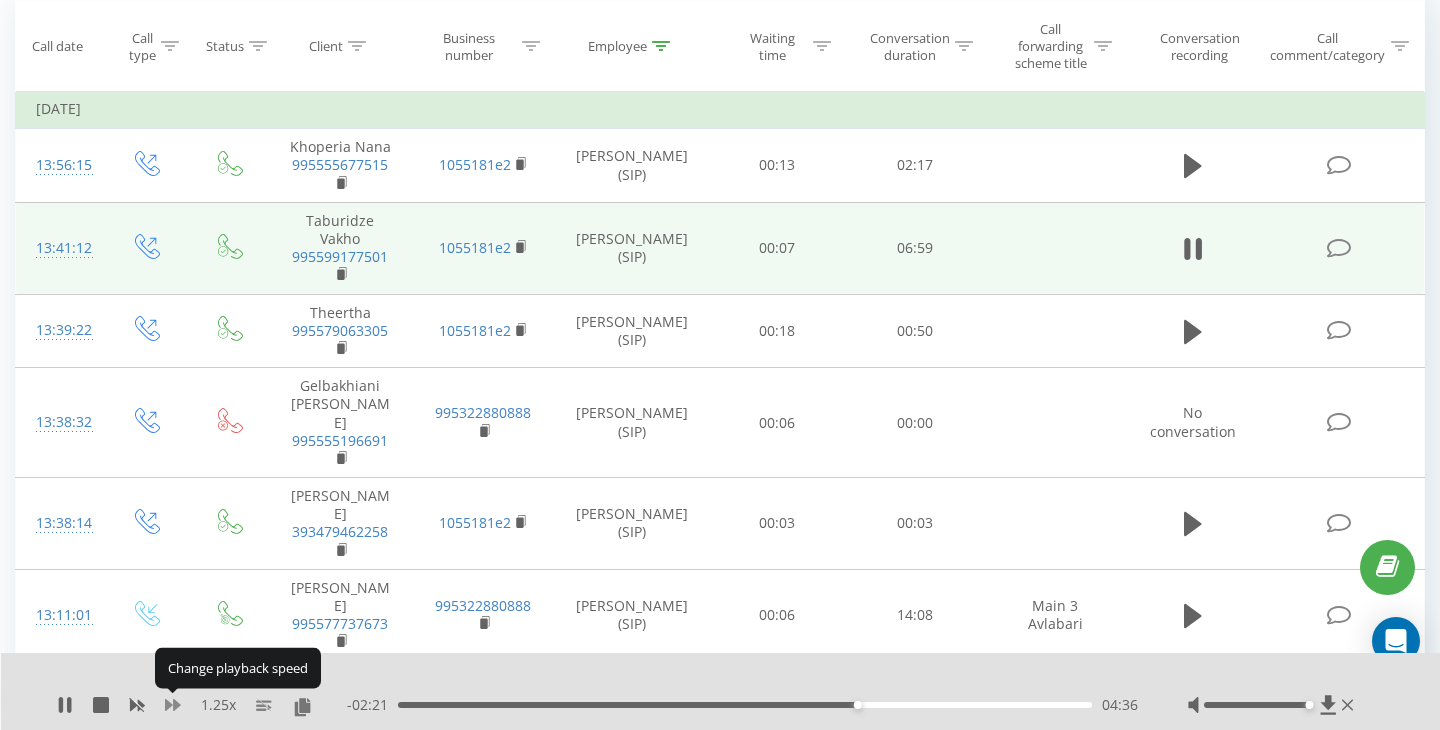 click 